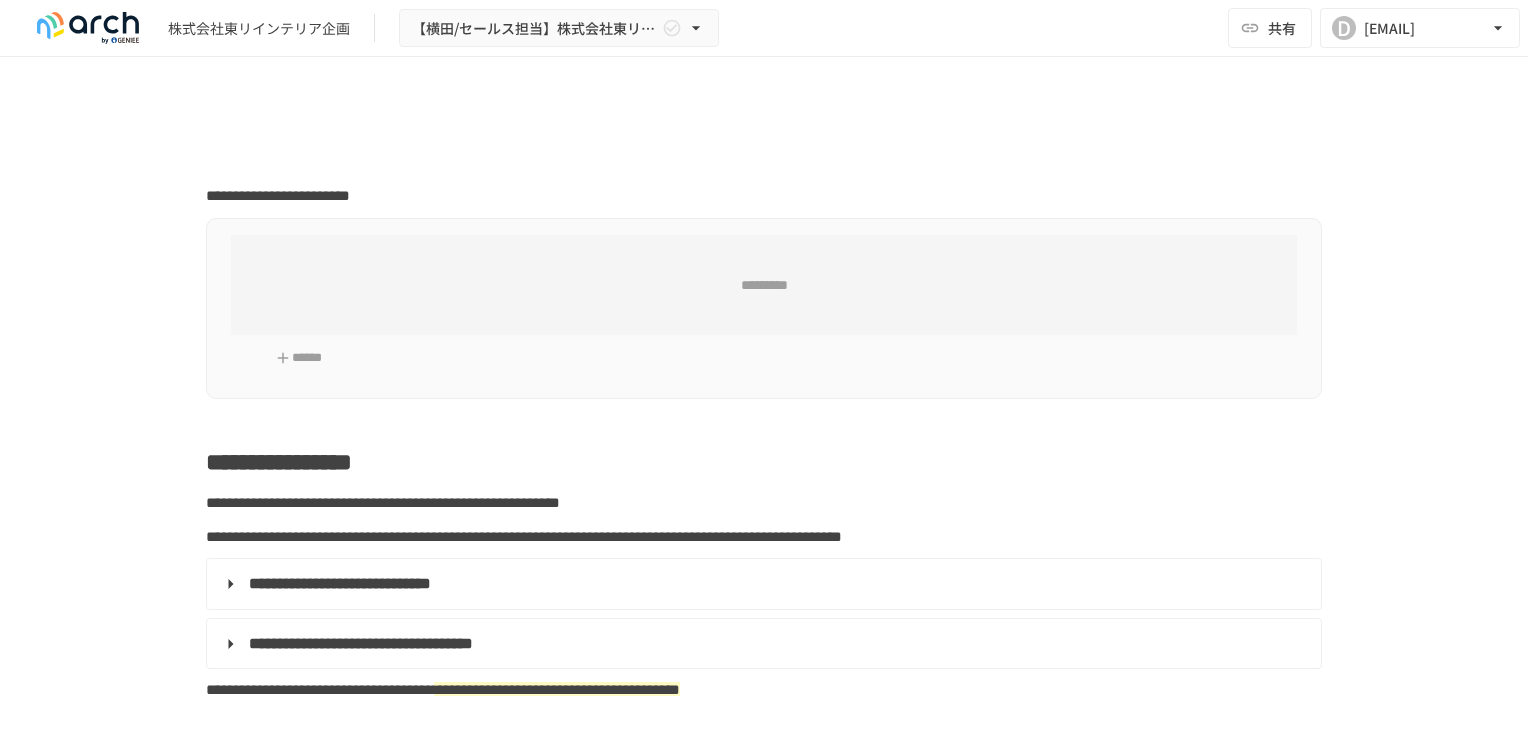 scroll, scrollTop: 0, scrollLeft: 0, axis: both 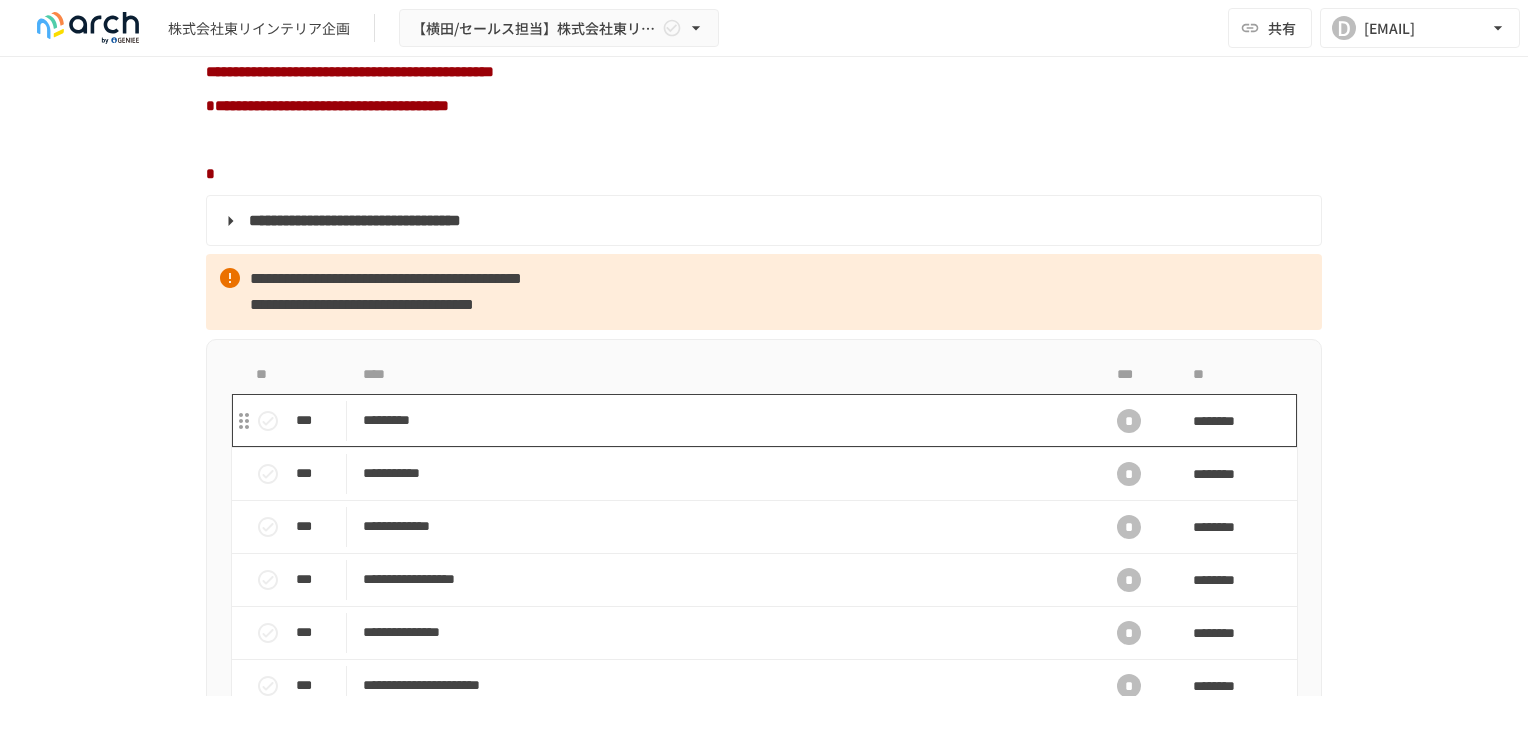 click on "*********" at bounding box center (722, 420) 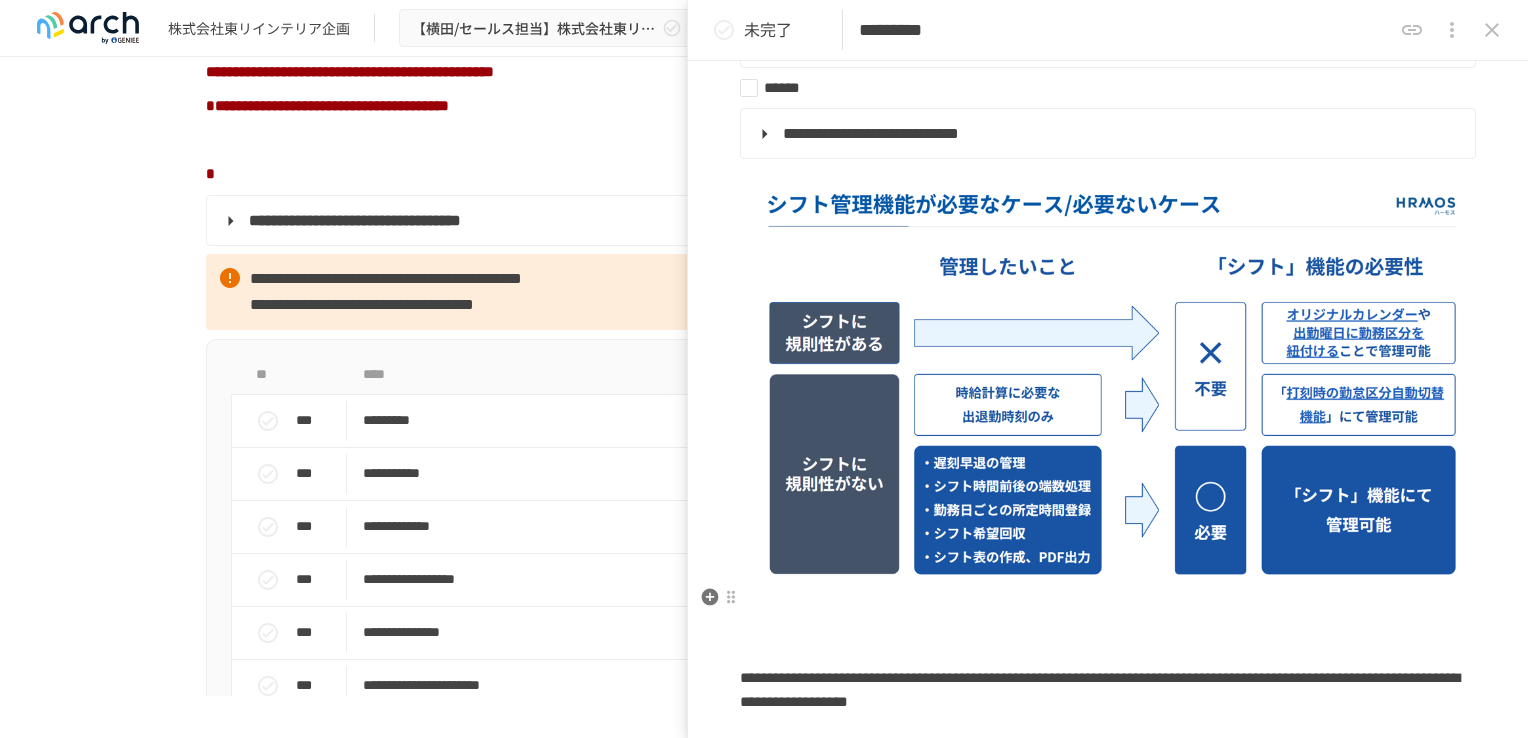 scroll, scrollTop: 1100, scrollLeft: 0, axis: vertical 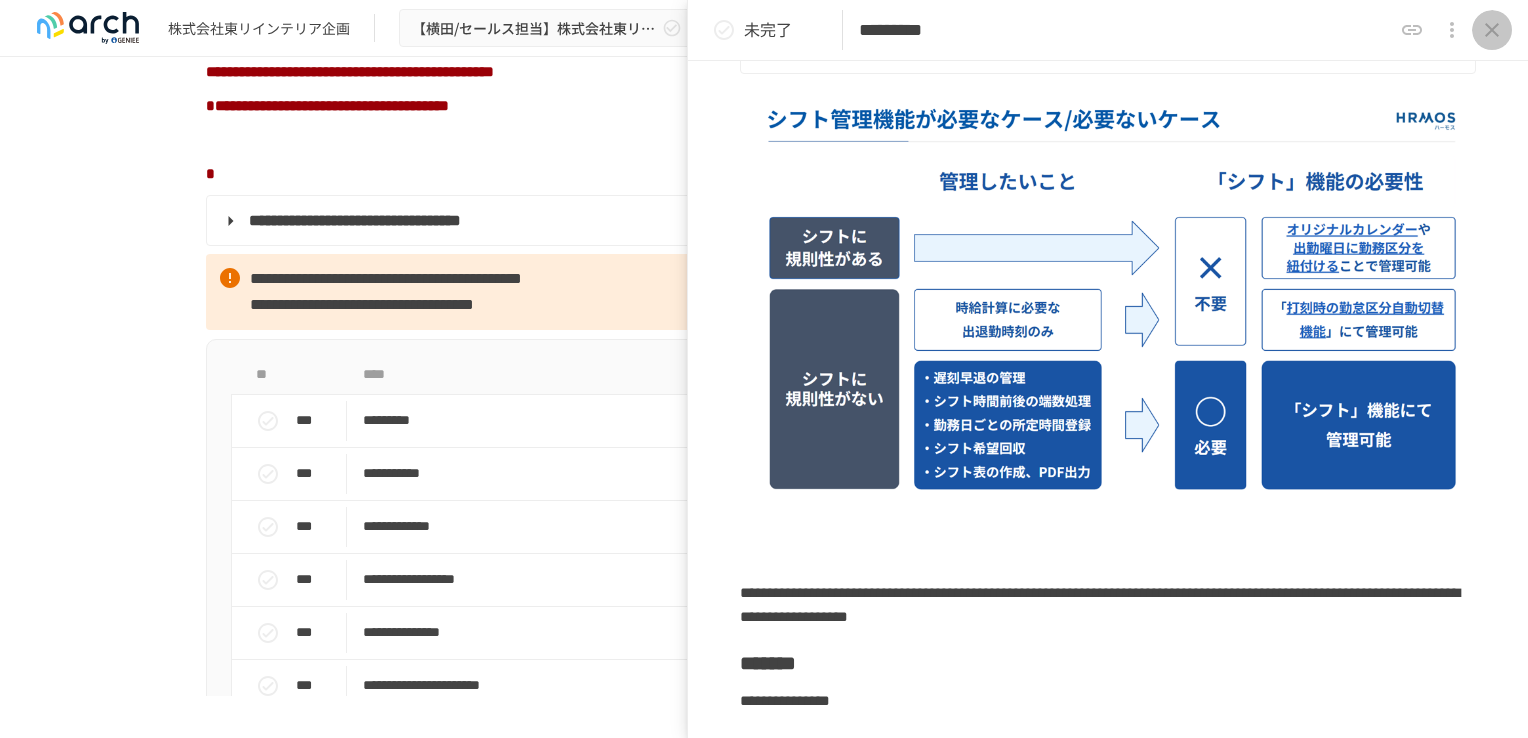 click 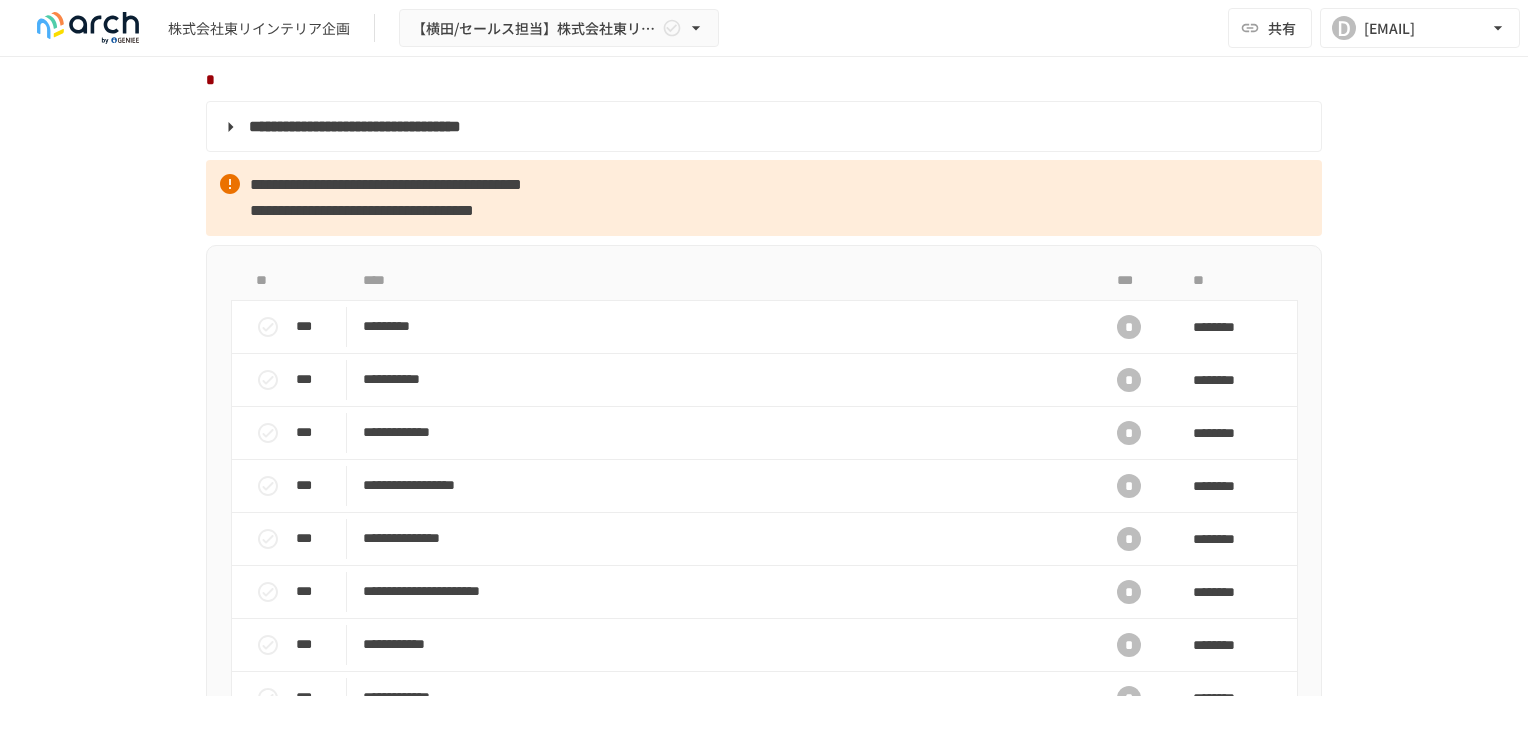 scroll, scrollTop: 1800, scrollLeft: 0, axis: vertical 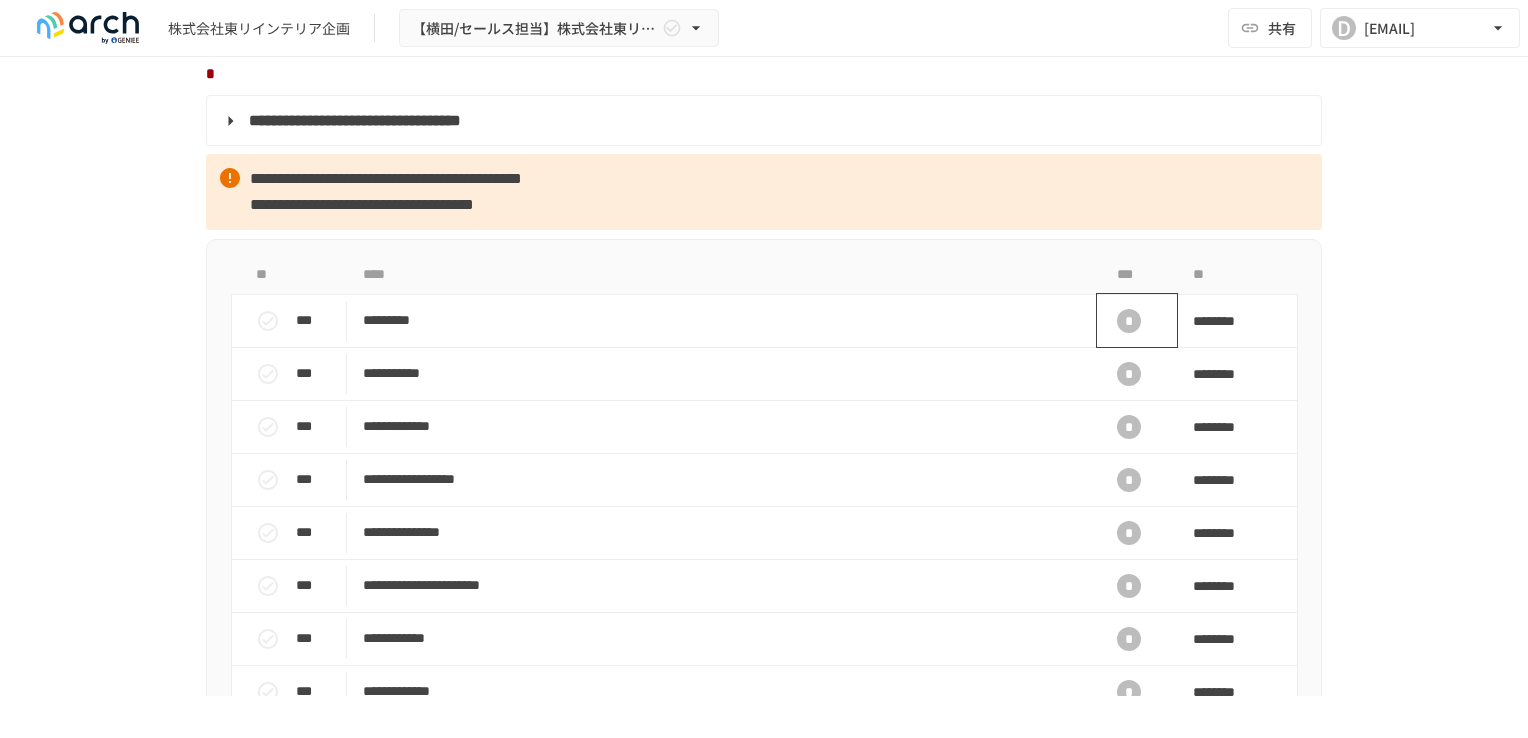 click on "*" at bounding box center [1129, 321] 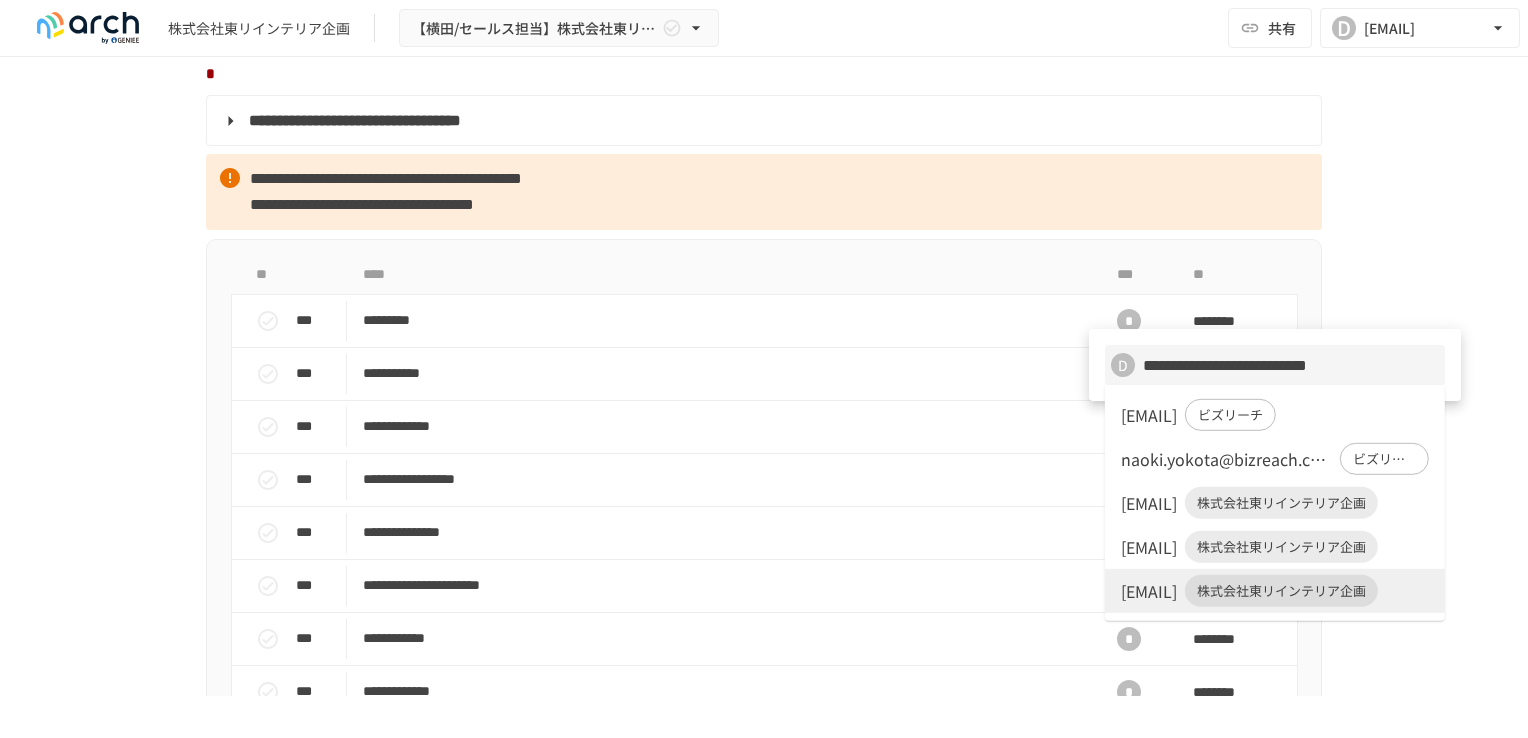 click on "[EMAIL]" at bounding box center (1149, 547) 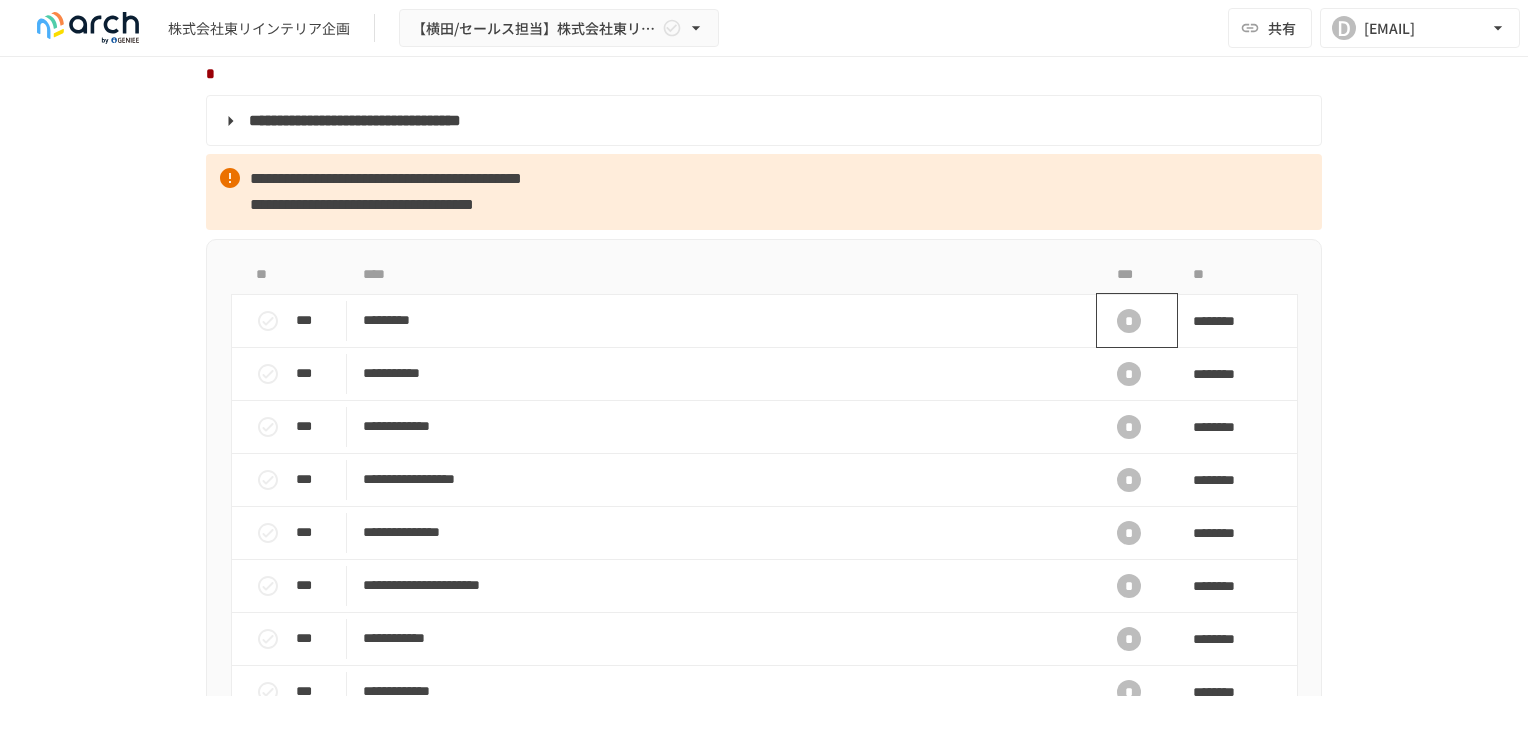 click on "*" at bounding box center (1129, 321) 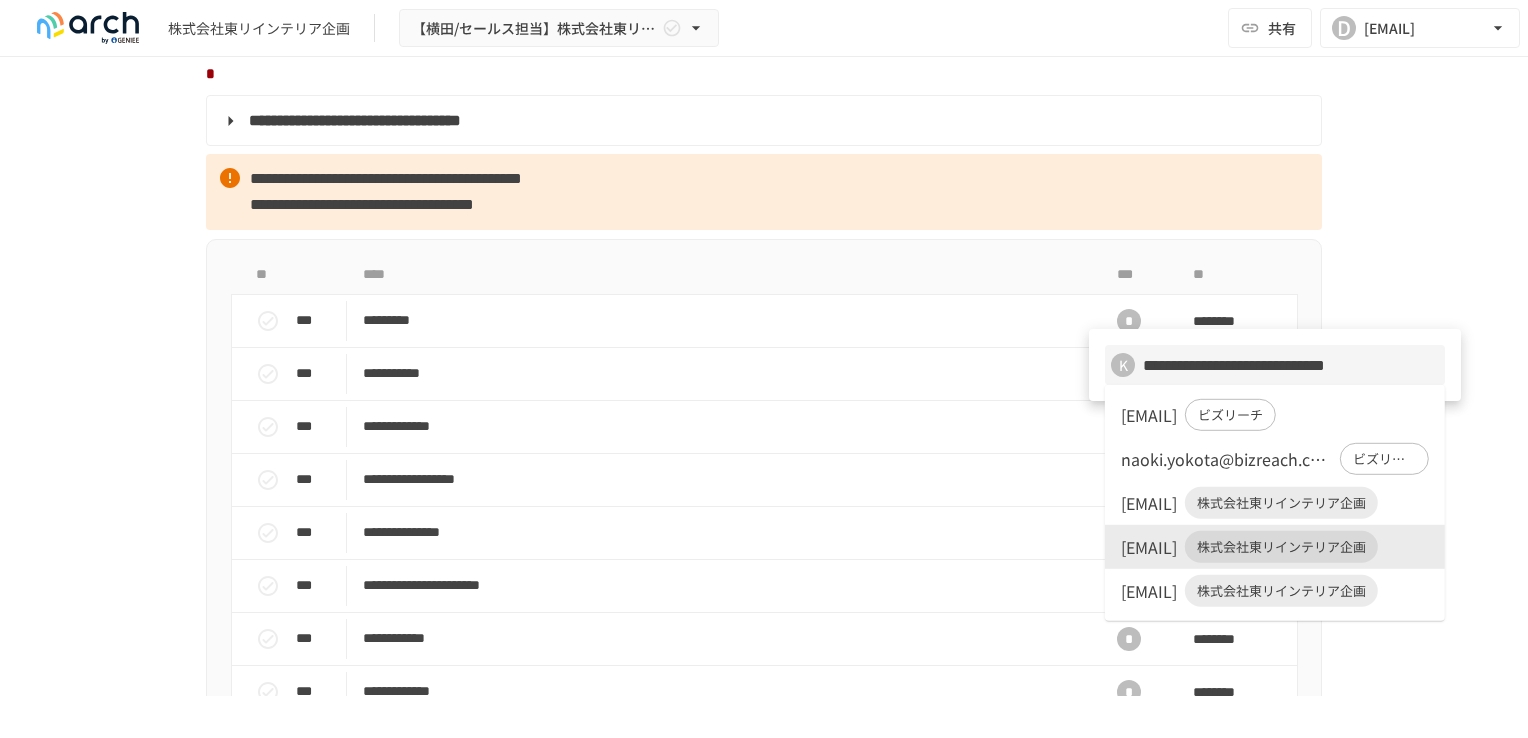 click on "株式会社東リインテリア企画" at bounding box center (1281, 547) 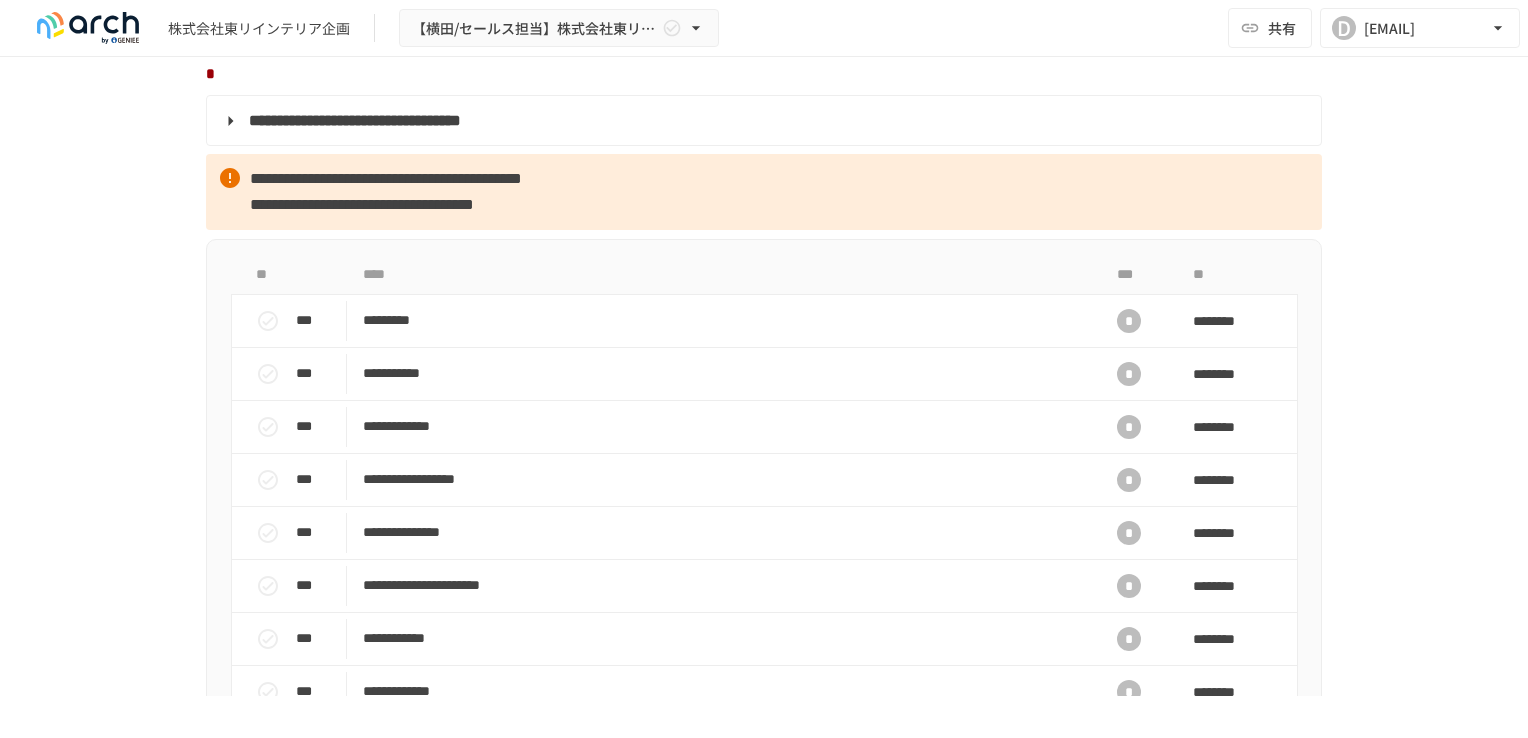 click on "***" at bounding box center (317, 320) 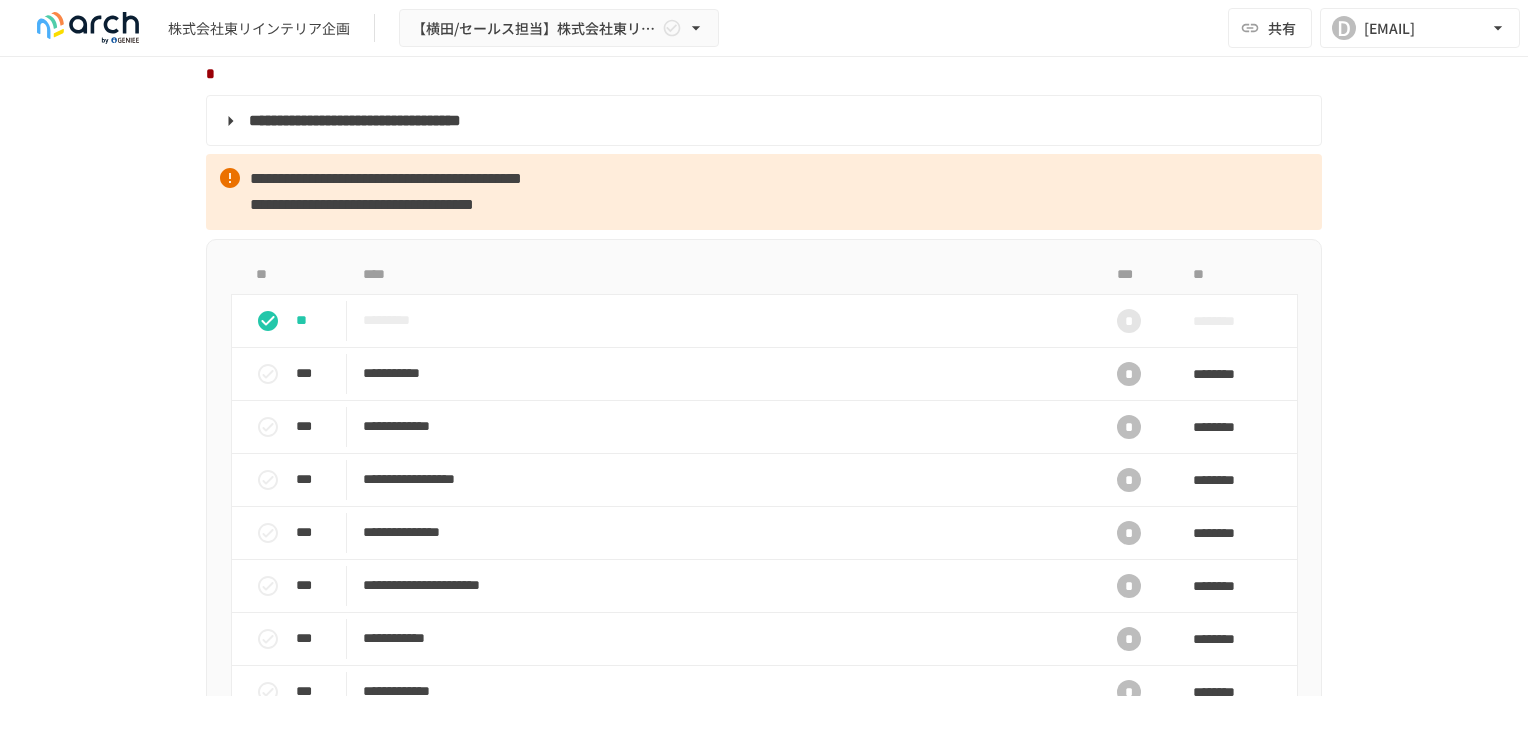 click on "**" at bounding box center [317, 320] 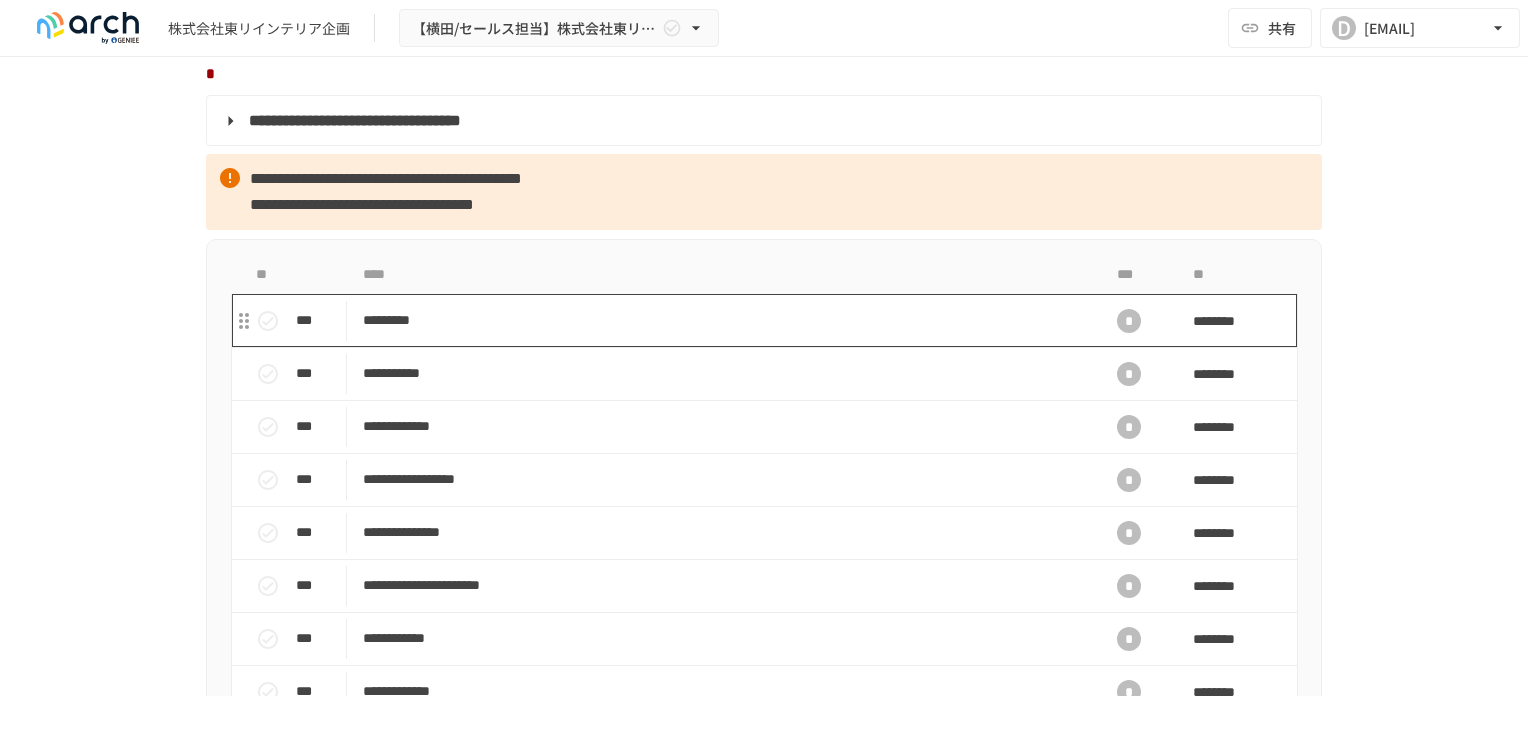 click on "*********" at bounding box center [722, 320] 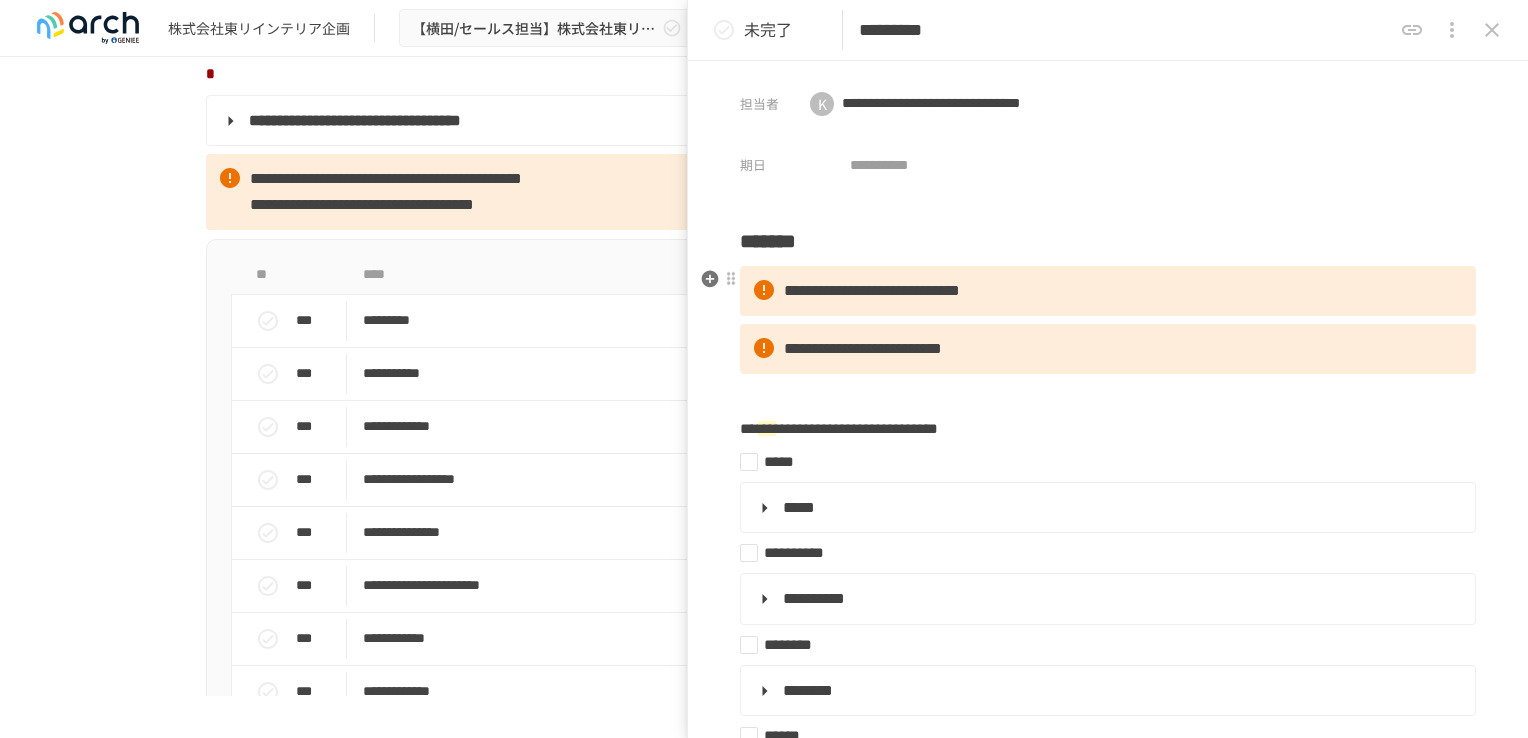click on "**********" at bounding box center [872, 290] 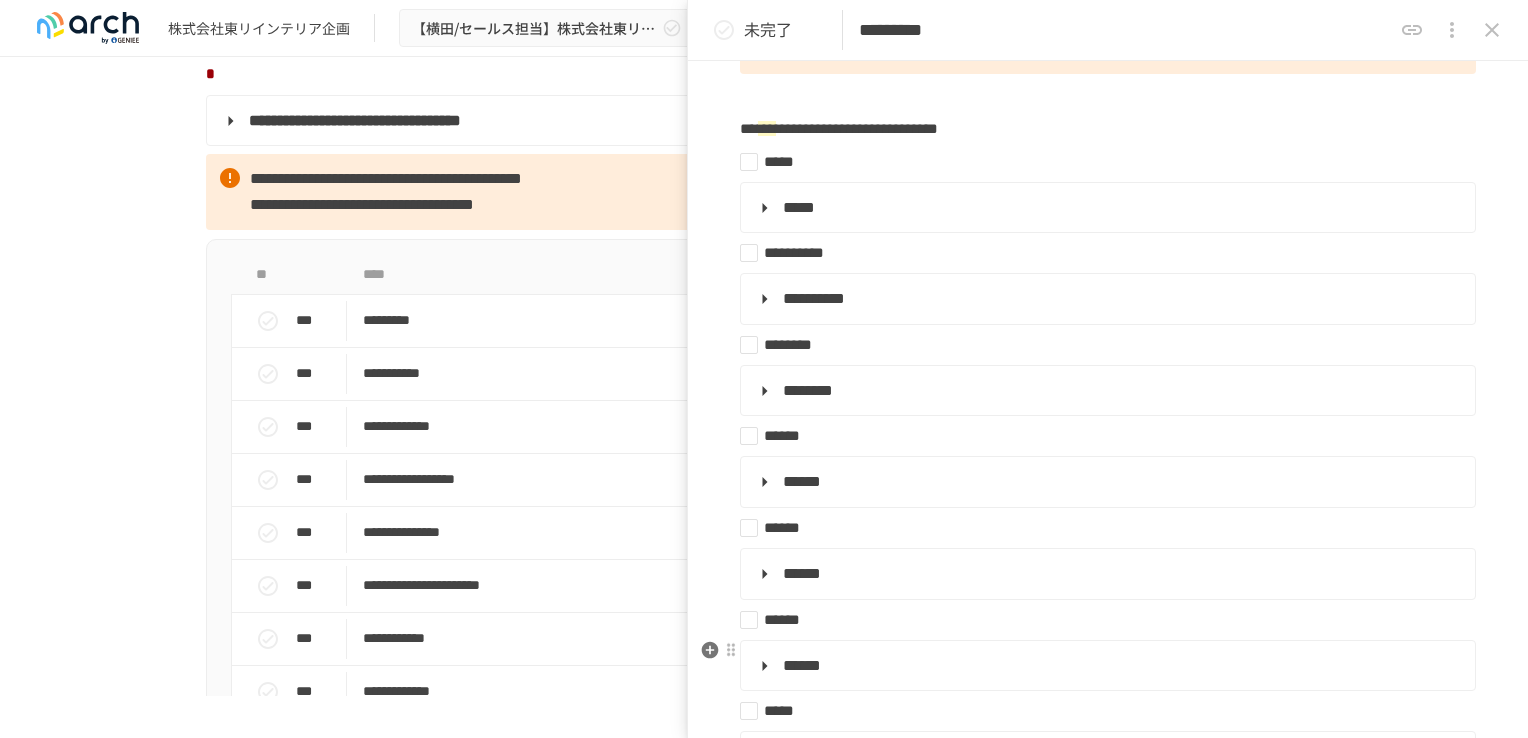 scroll, scrollTop: 0, scrollLeft: 0, axis: both 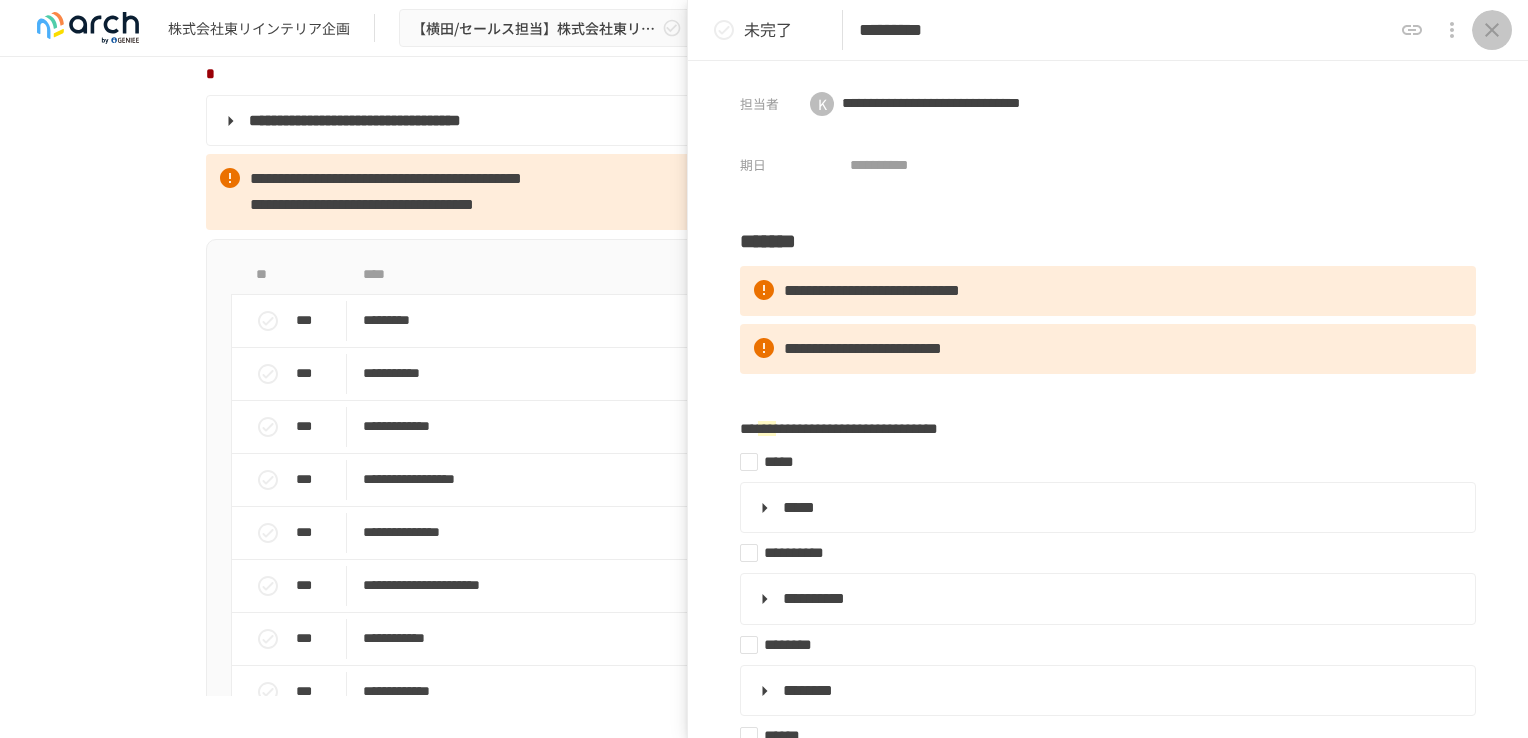 click 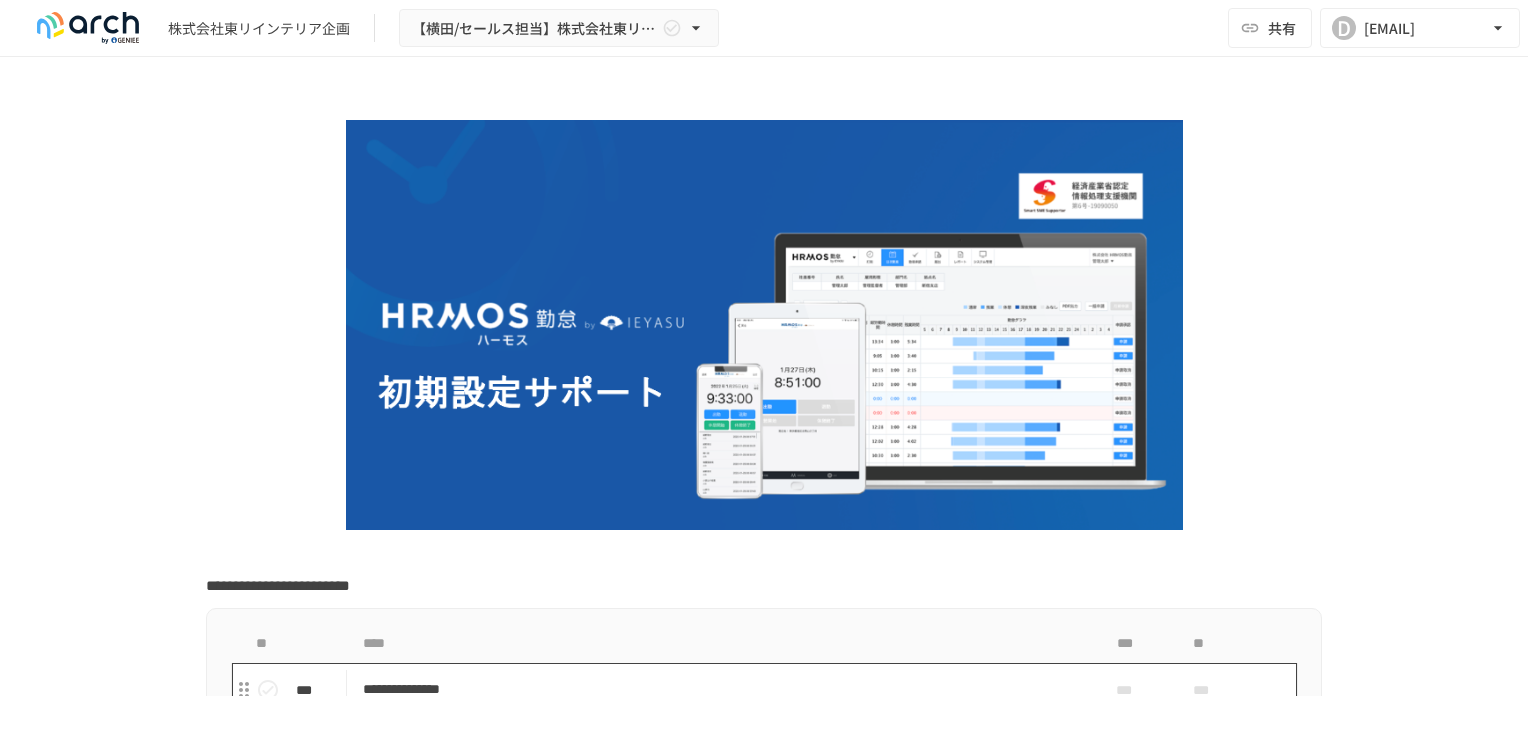 scroll, scrollTop: 0, scrollLeft: 0, axis: both 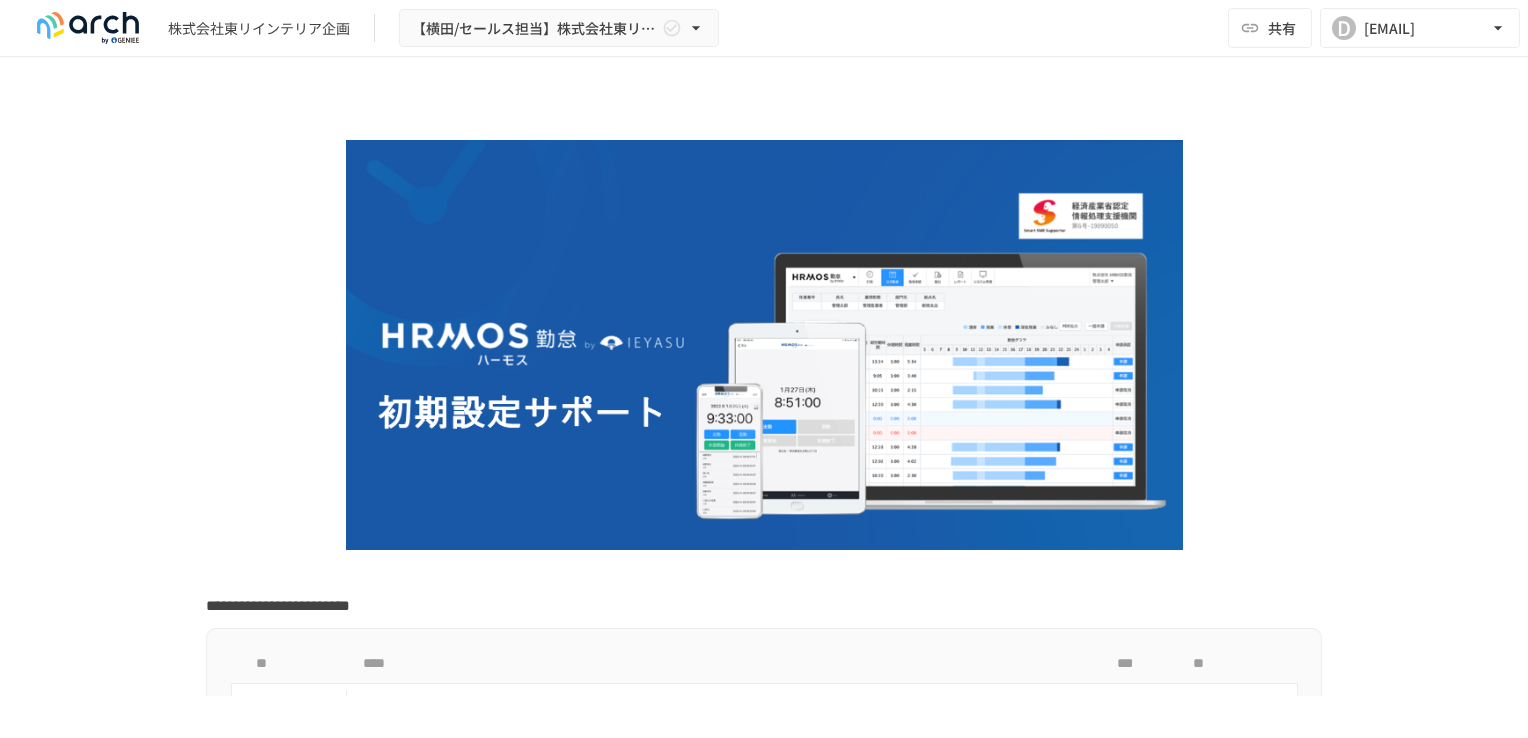 click at bounding box center (764, 345) 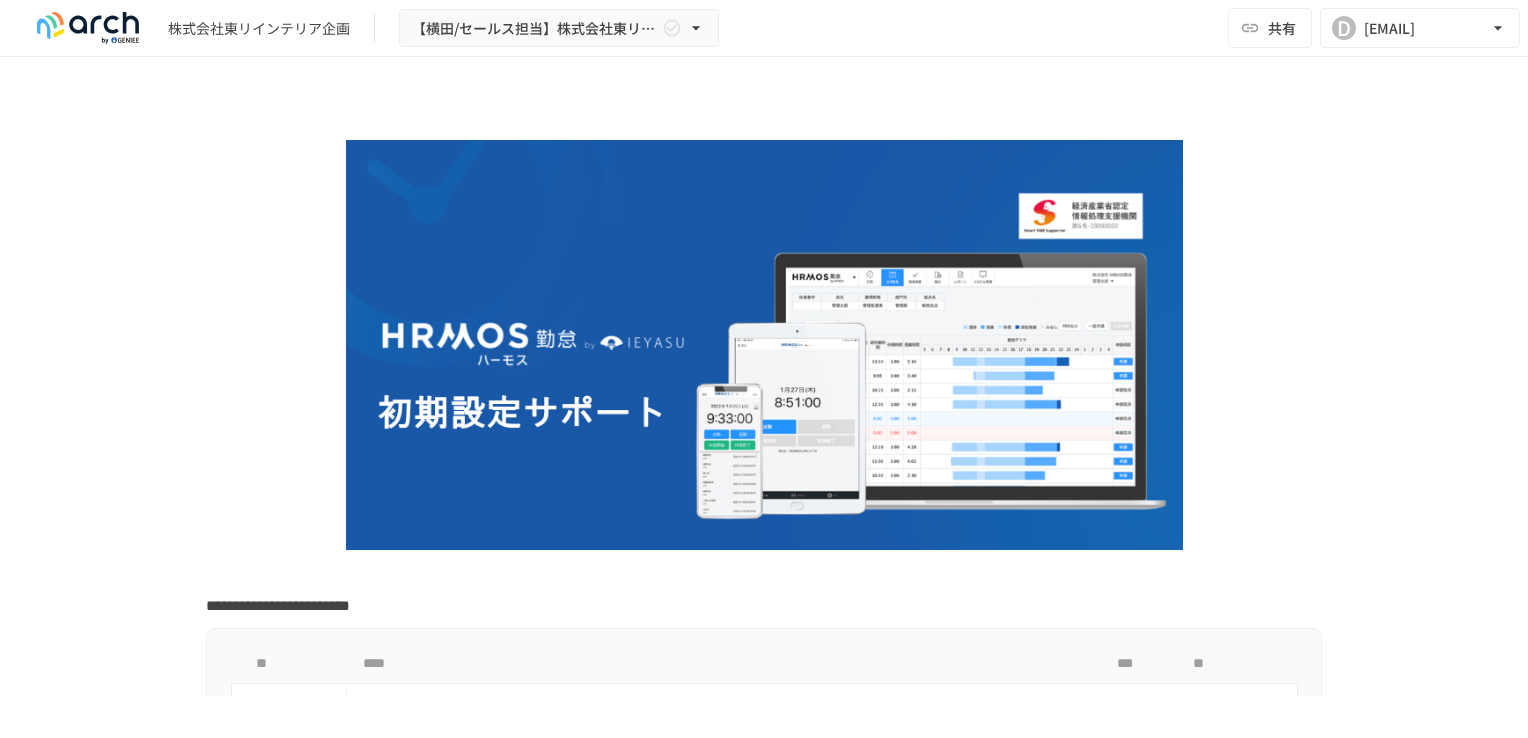 scroll, scrollTop: 400, scrollLeft: 0, axis: vertical 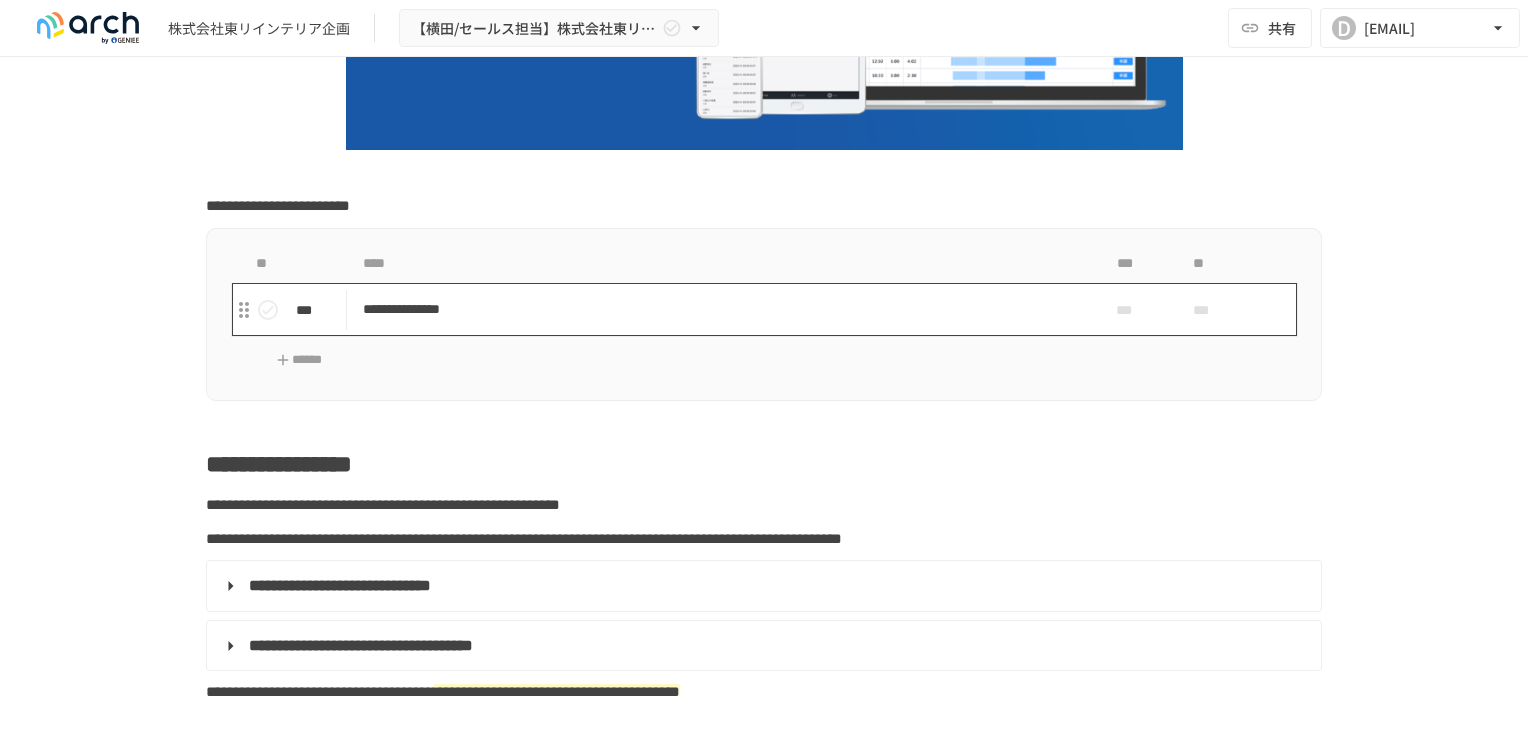 click on "**********" at bounding box center [722, 309] 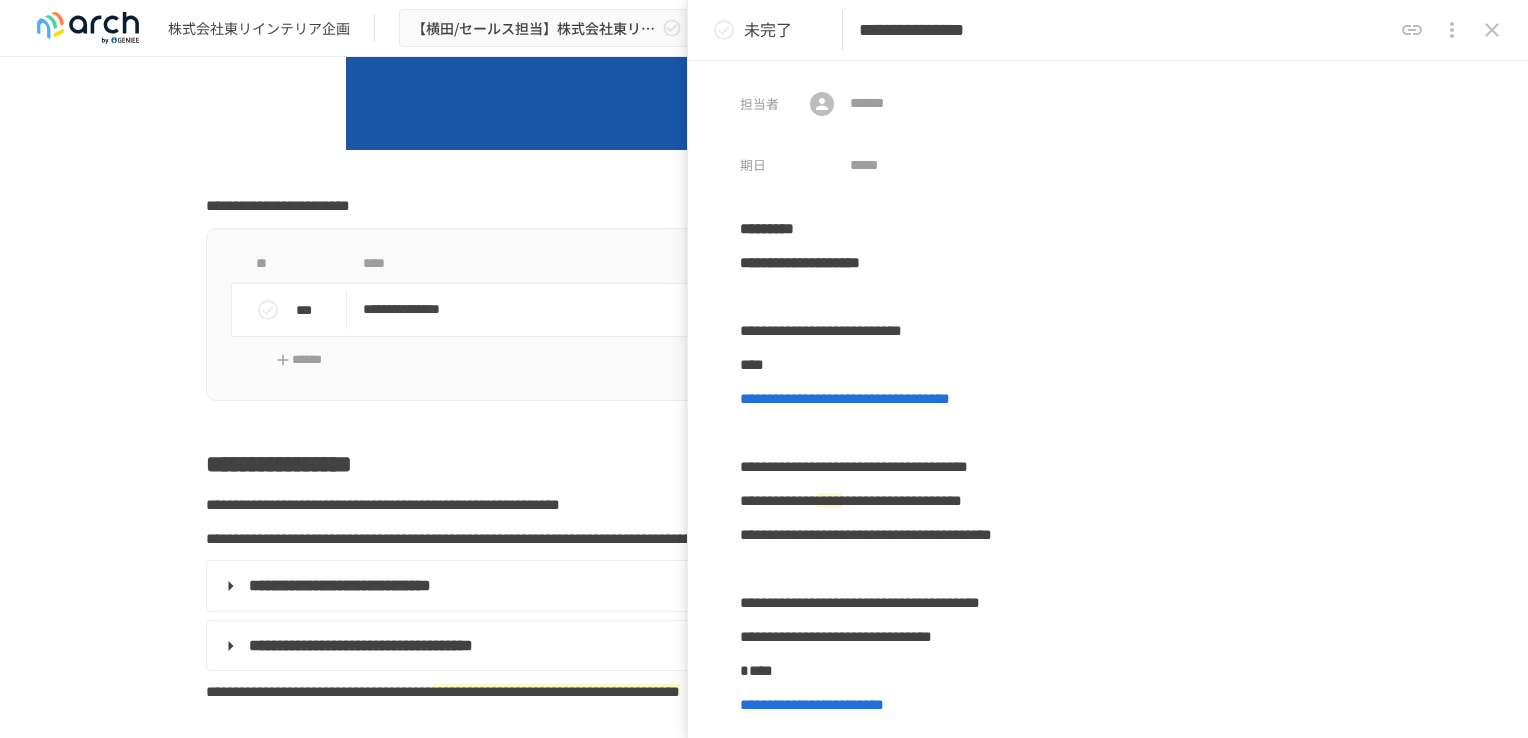 click on "**********" at bounding box center (764, 376) 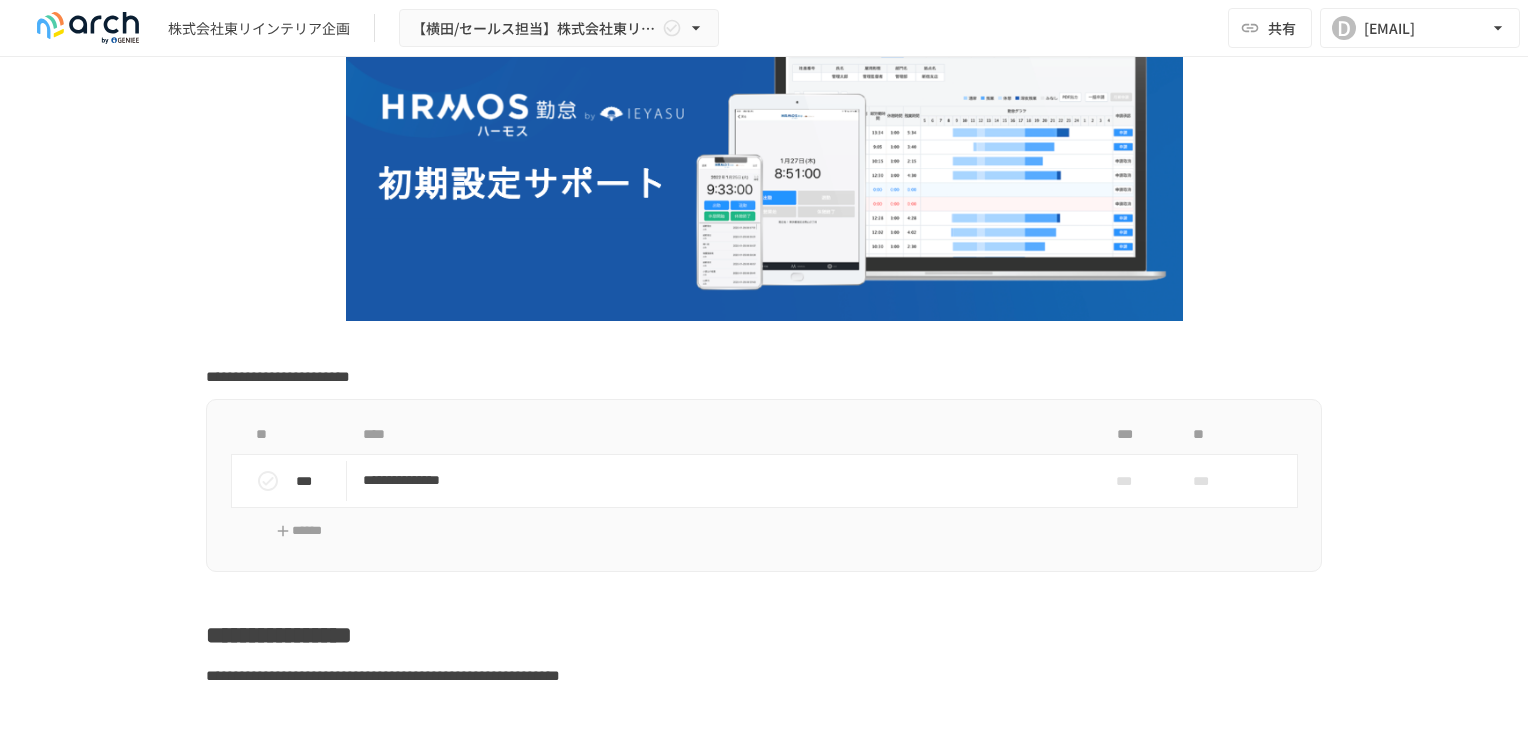 scroll, scrollTop: 500, scrollLeft: 0, axis: vertical 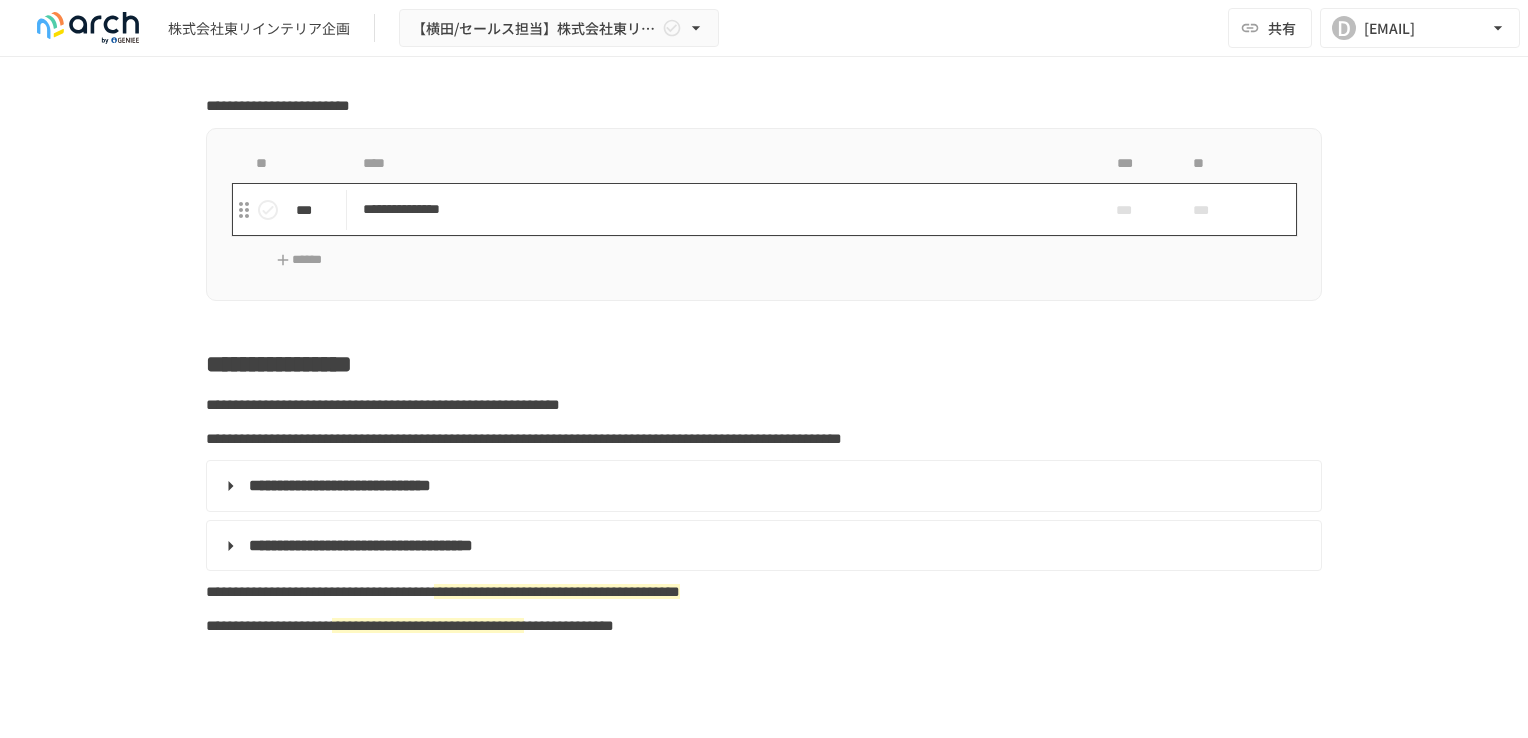 click on "**********" at bounding box center (722, 209) 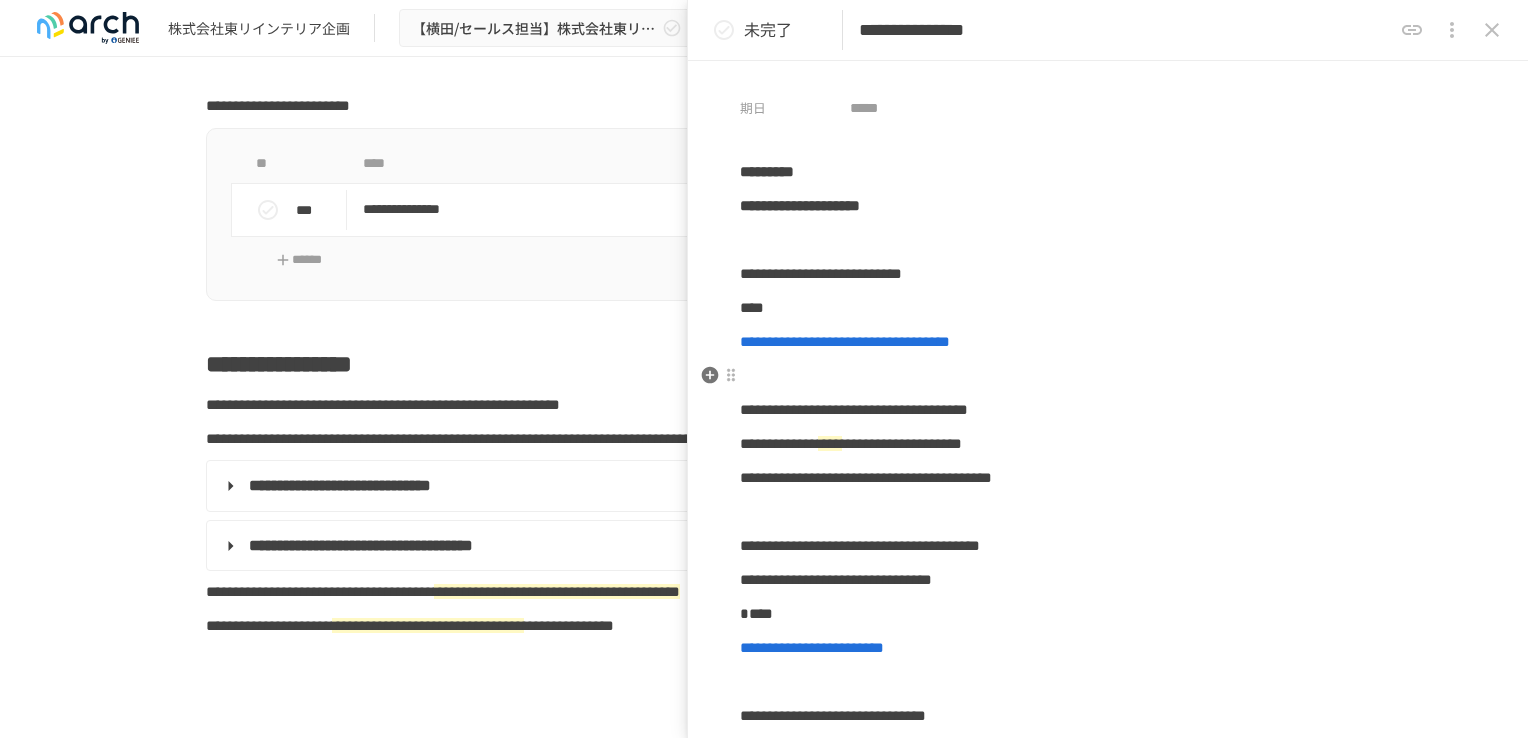 scroll, scrollTop: 0, scrollLeft: 0, axis: both 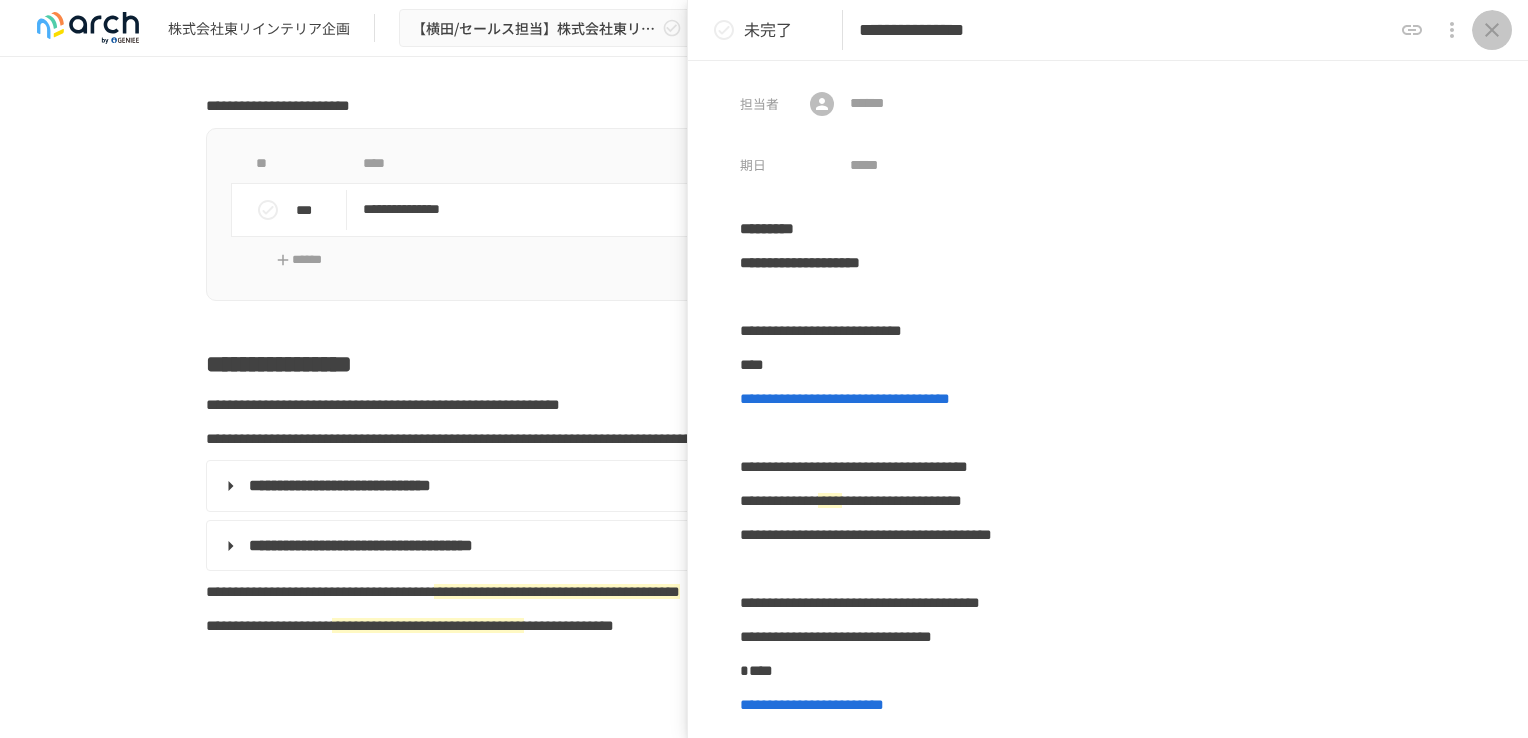 click 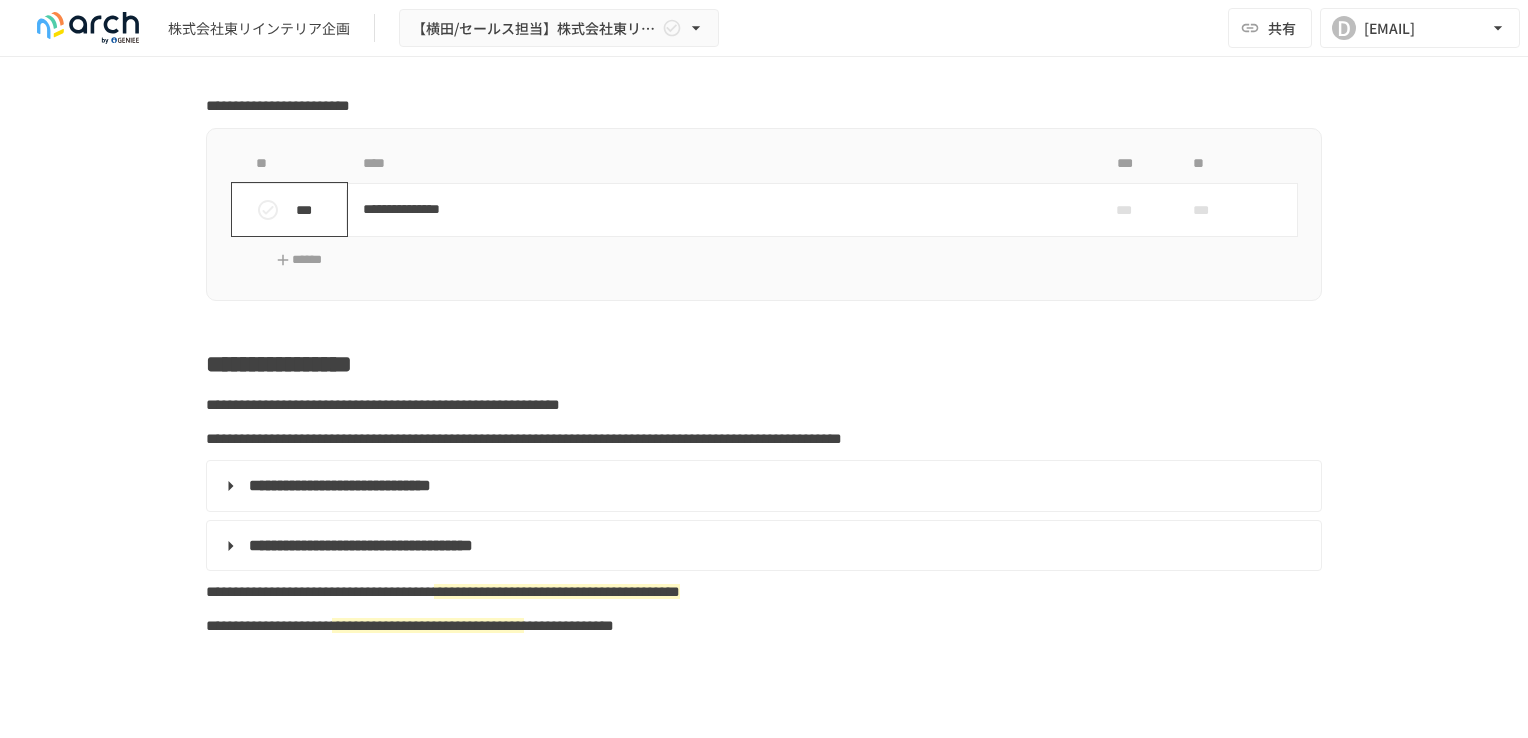 click on "***" at bounding box center (317, 210) 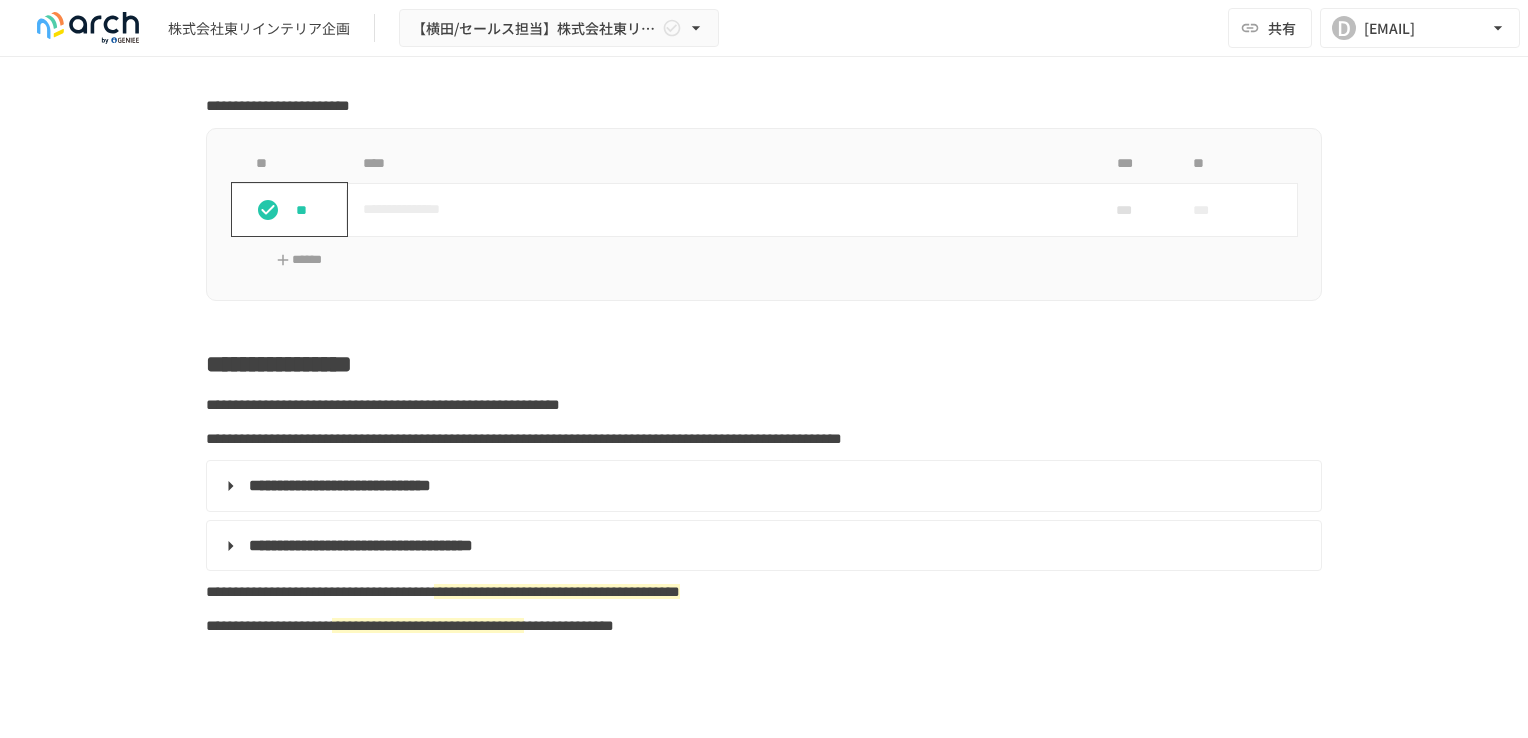 click on "**" at bounding box center [317, 210] 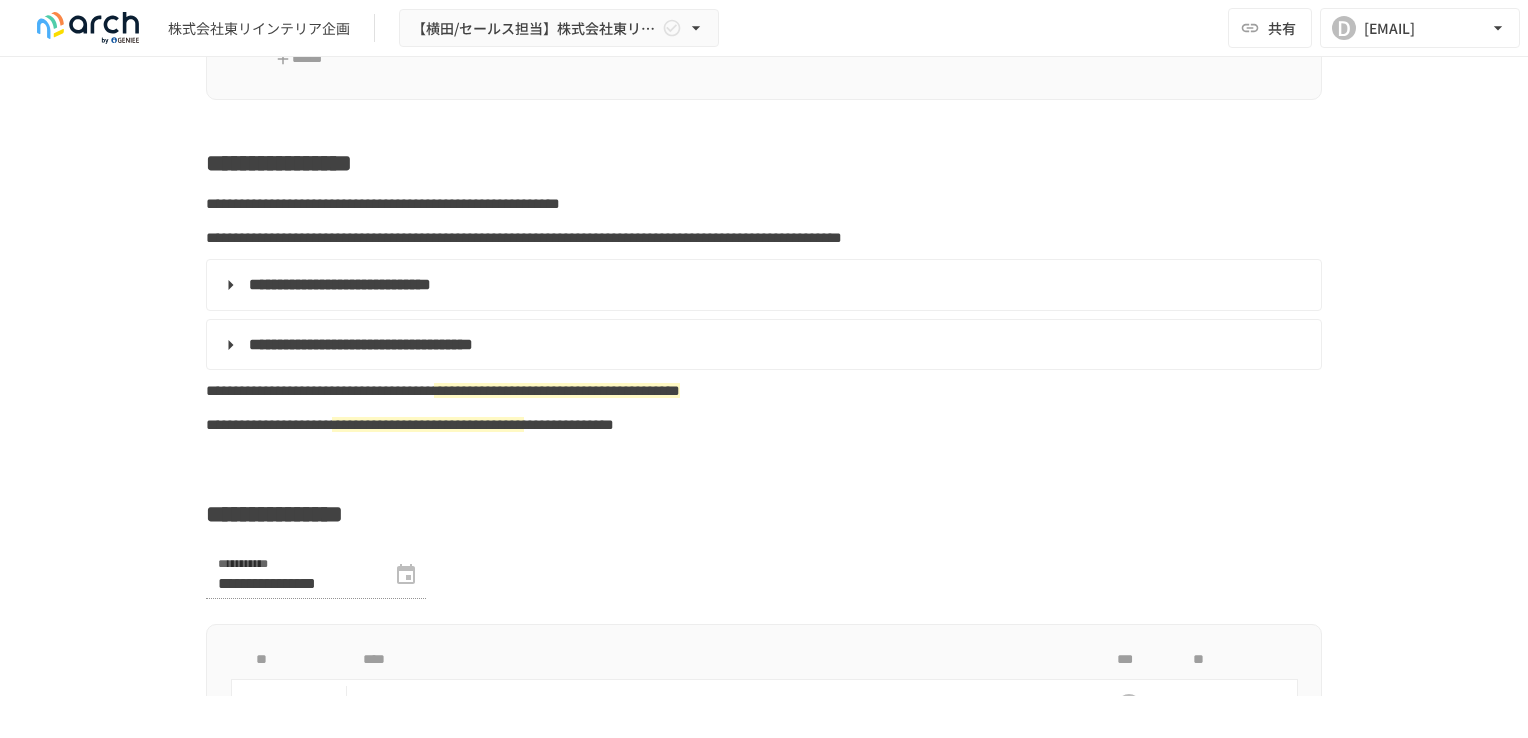 scroll, scrollTop: 900, scrollLeft: 0, axis: vertical 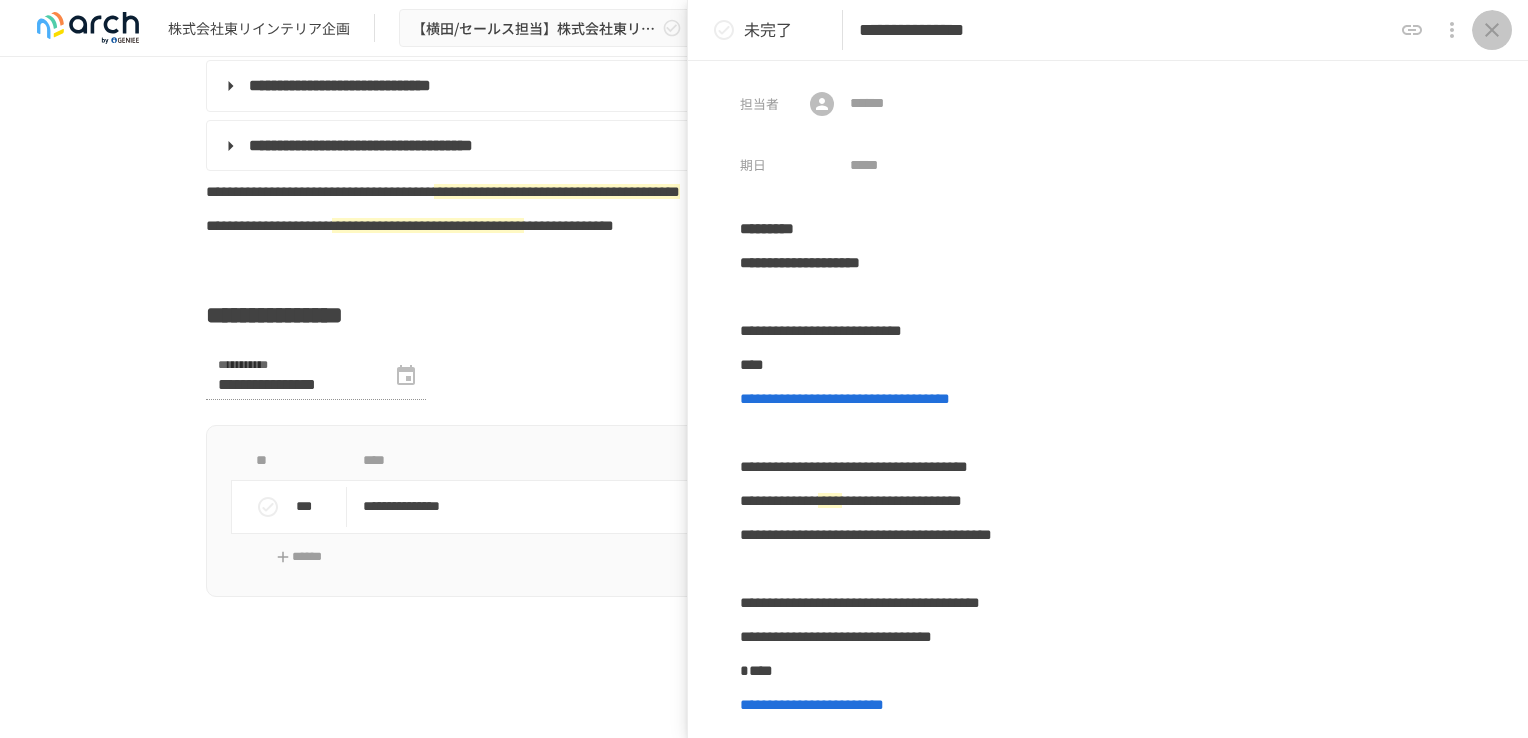 click 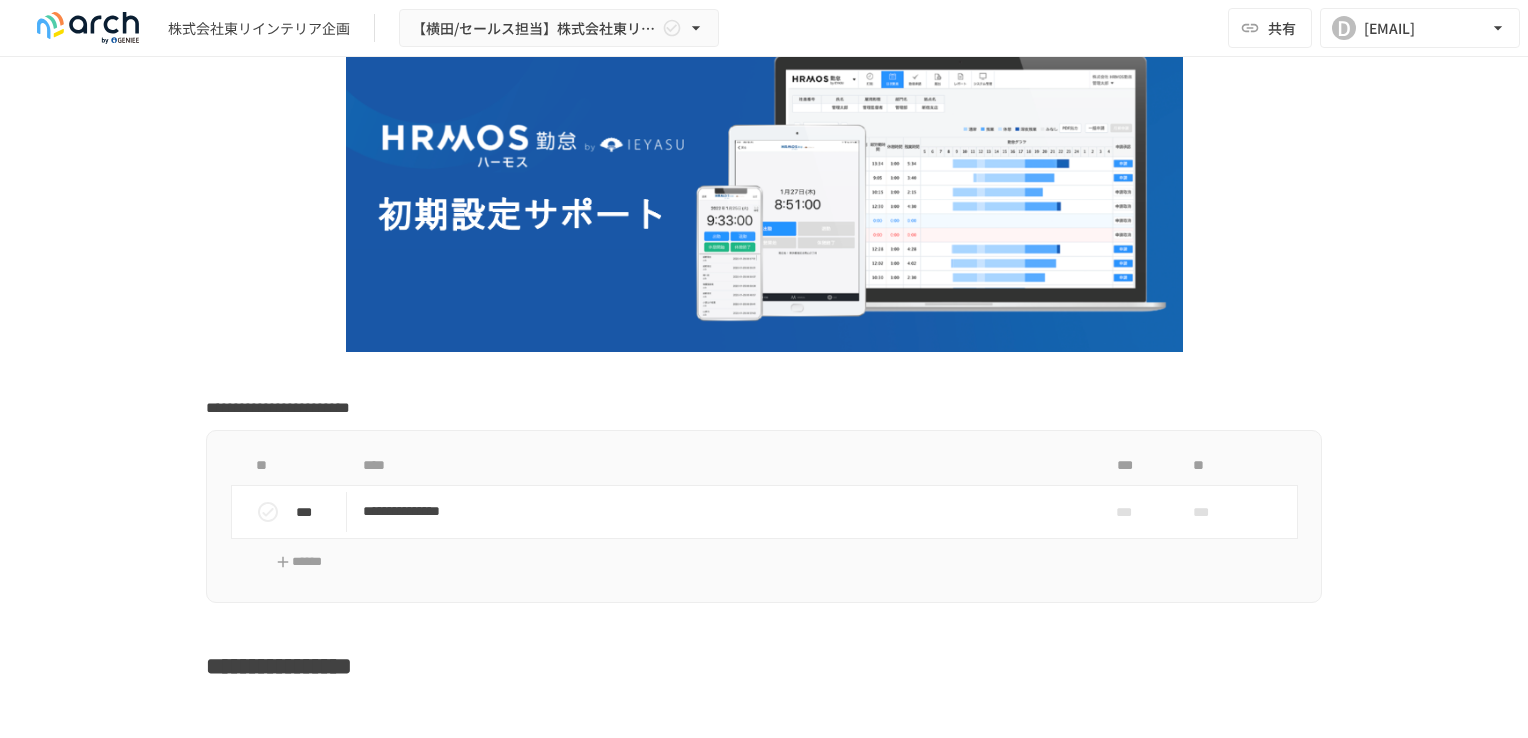 scroll, scrollTop: 300, scrollLeft: 0, axis: vertical 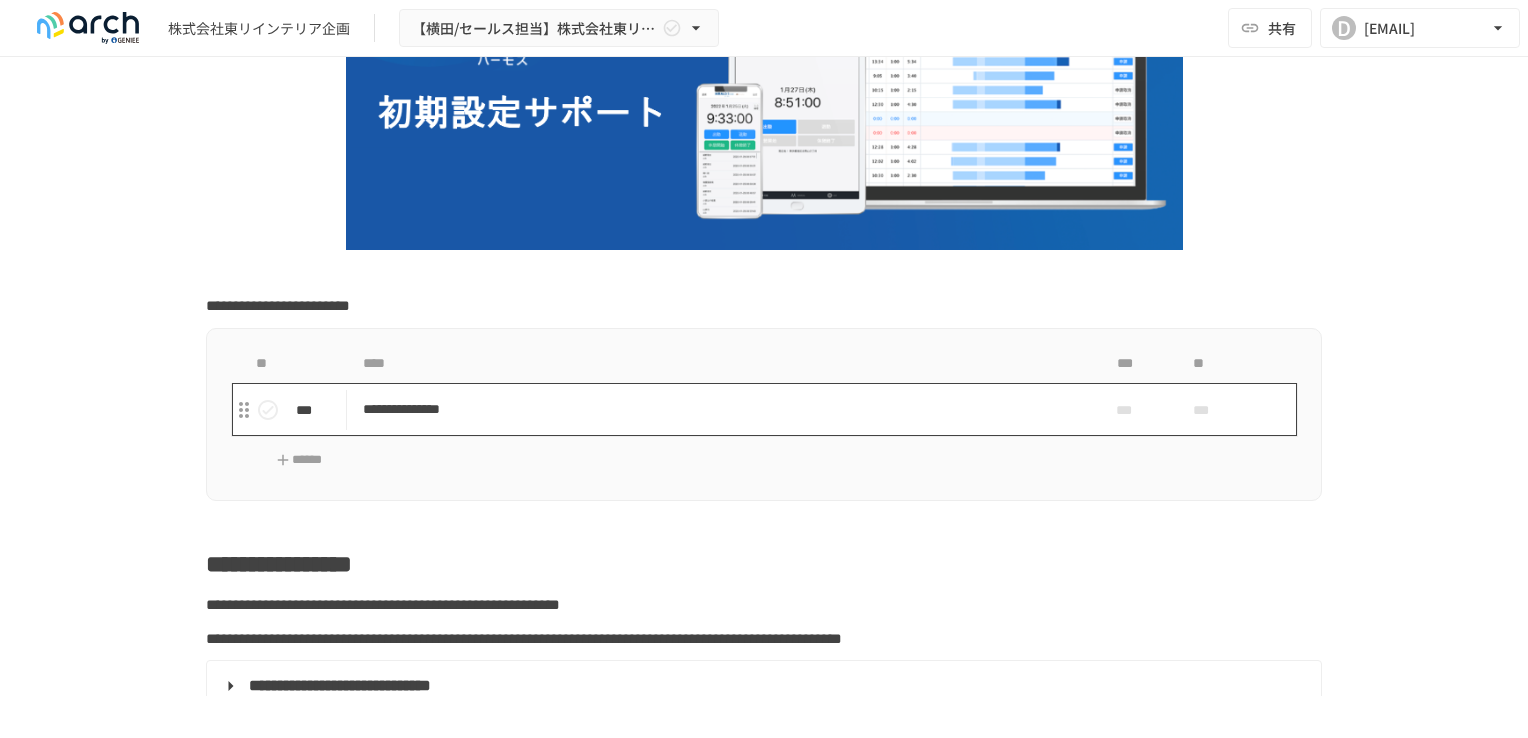 click on "**********" at bounding box center (722, 409) 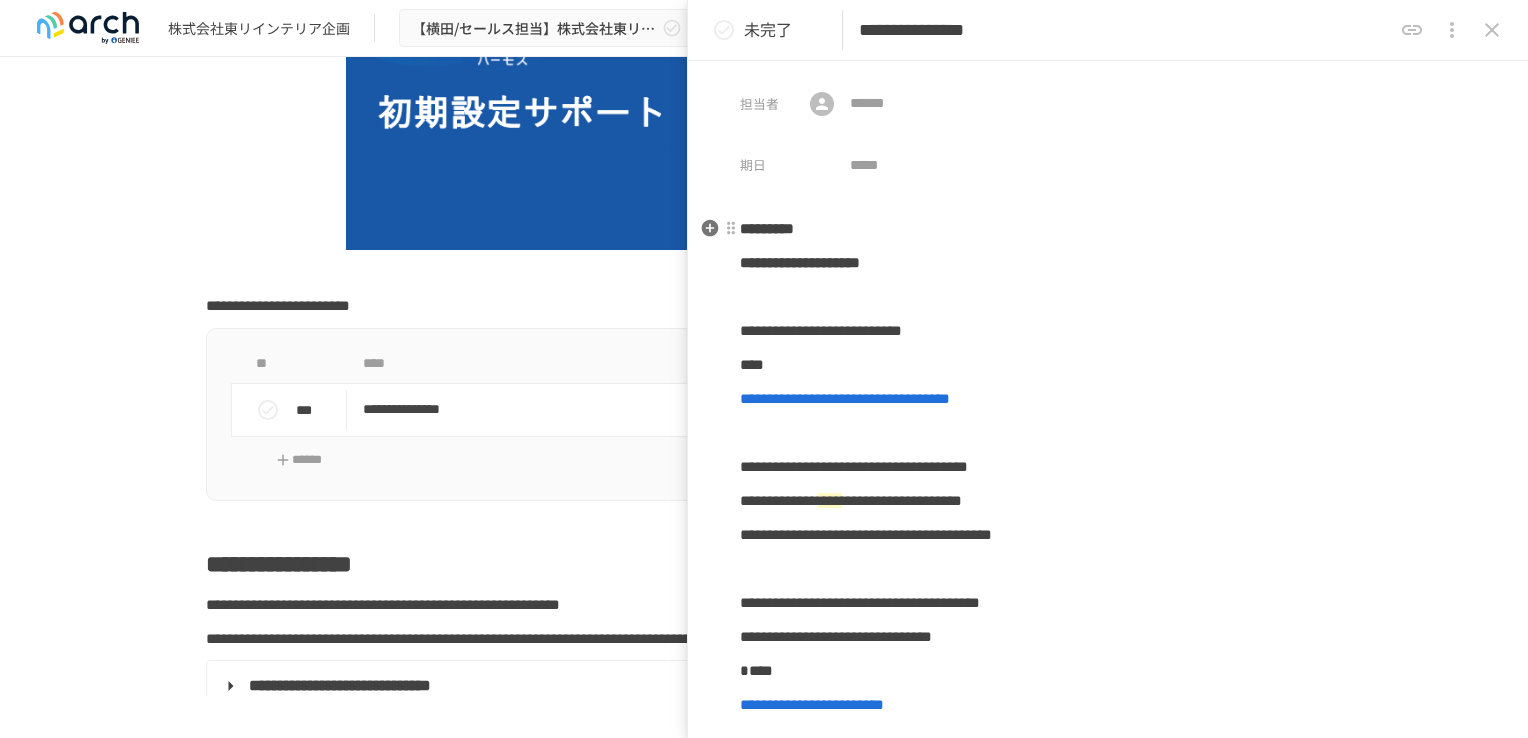 click on "*********" at bounding box center [1108, 229] 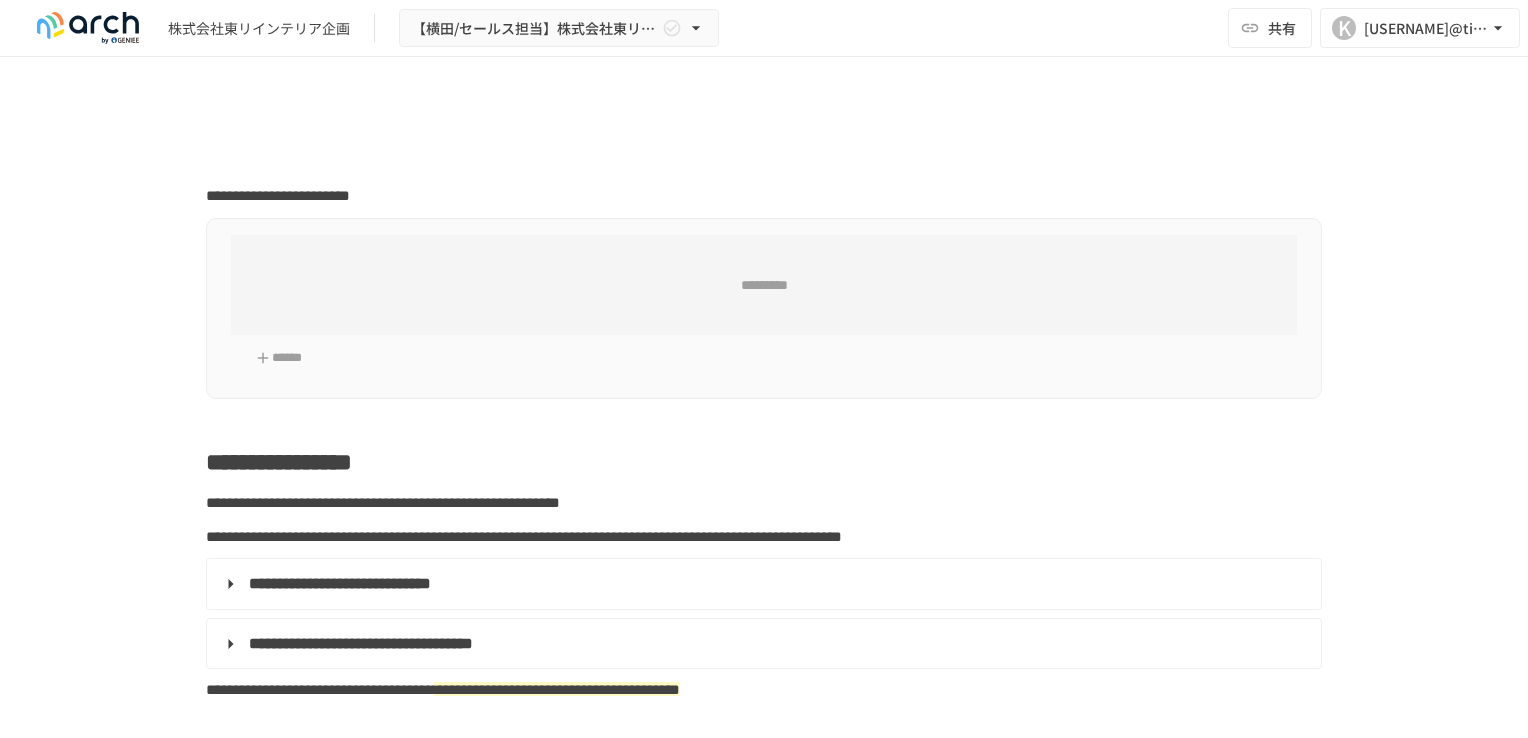 scroll, scrollTop: 0, scrollLeft: 0, axis: both 